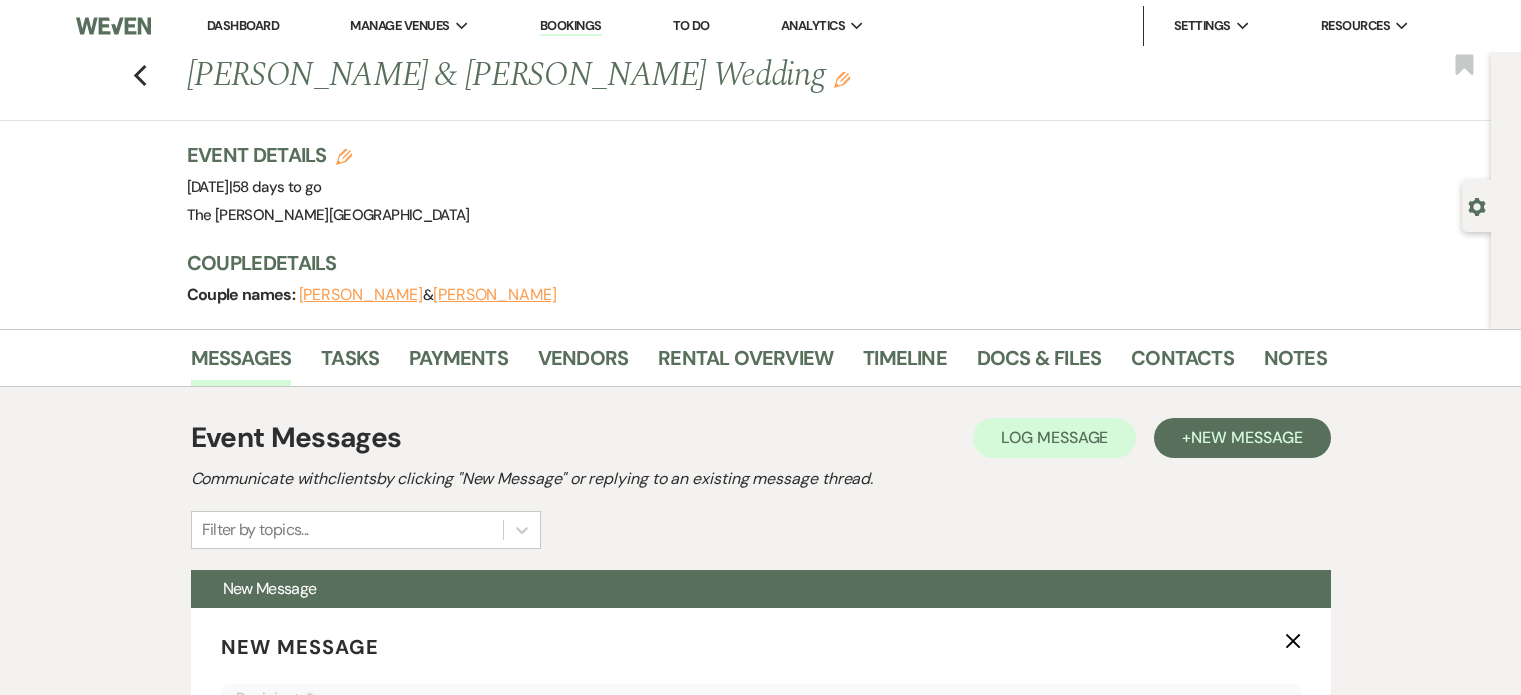 scroll, scrollTop: 1632, scrollLeft: 0, axis: vertical 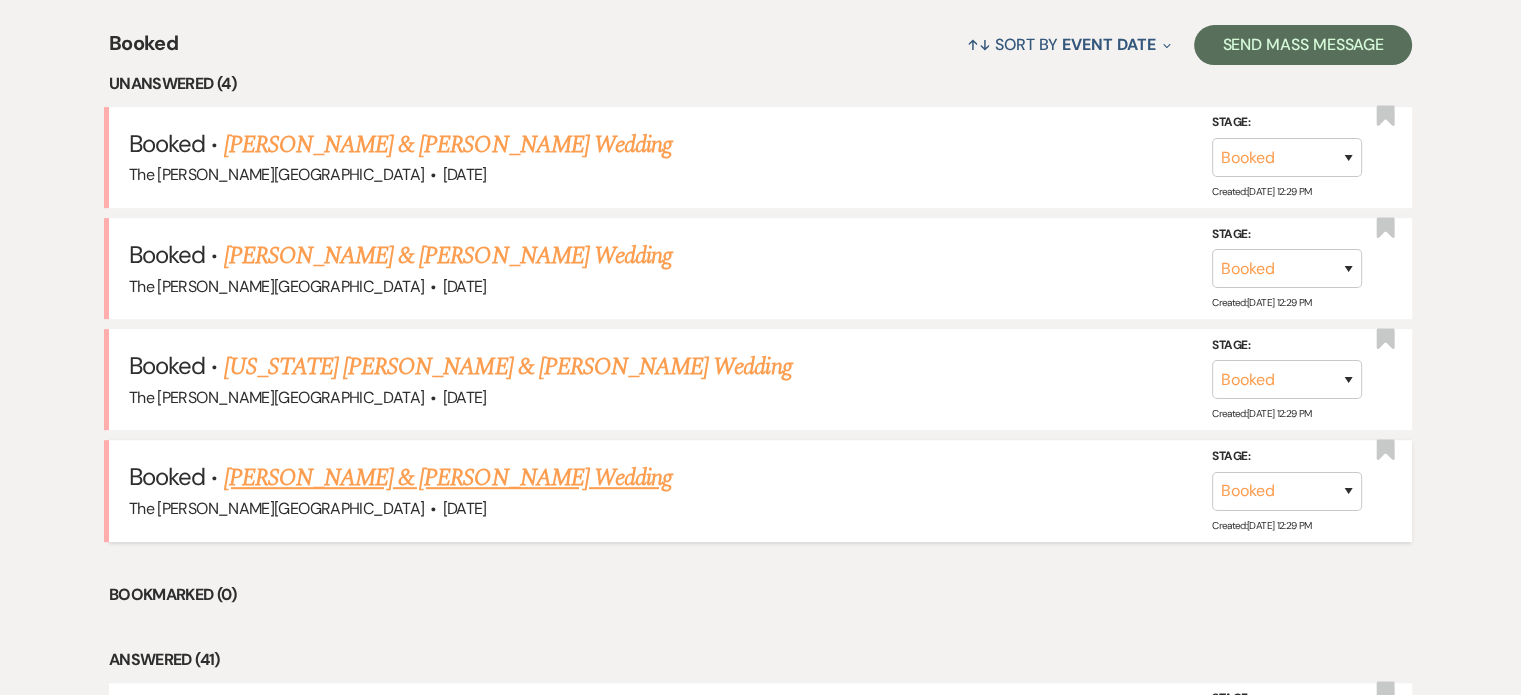 click on "[PERSON_NAME] & [PERSON_NAME] Wedding" at bounding box center [448, 478] 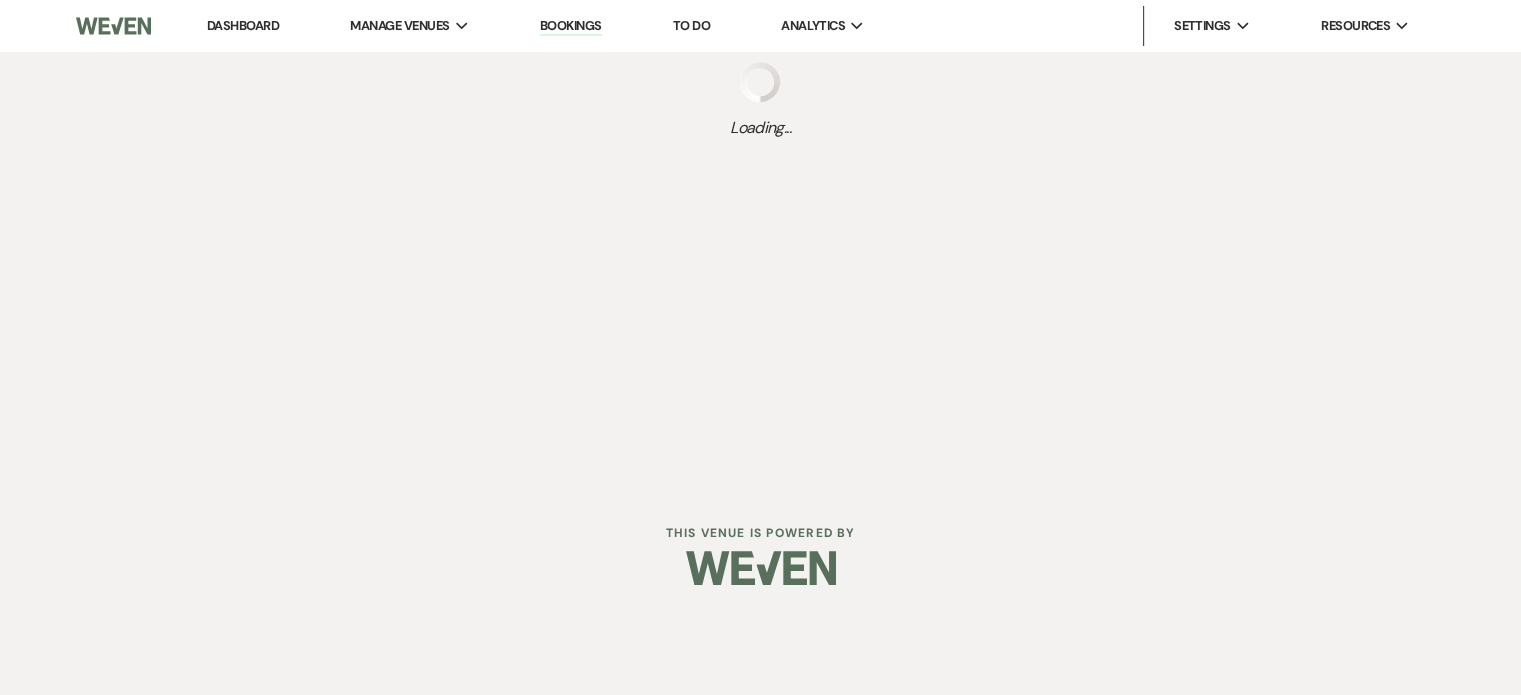 scroll, scrollTop: 0, scrollLeft: 0, axis: both 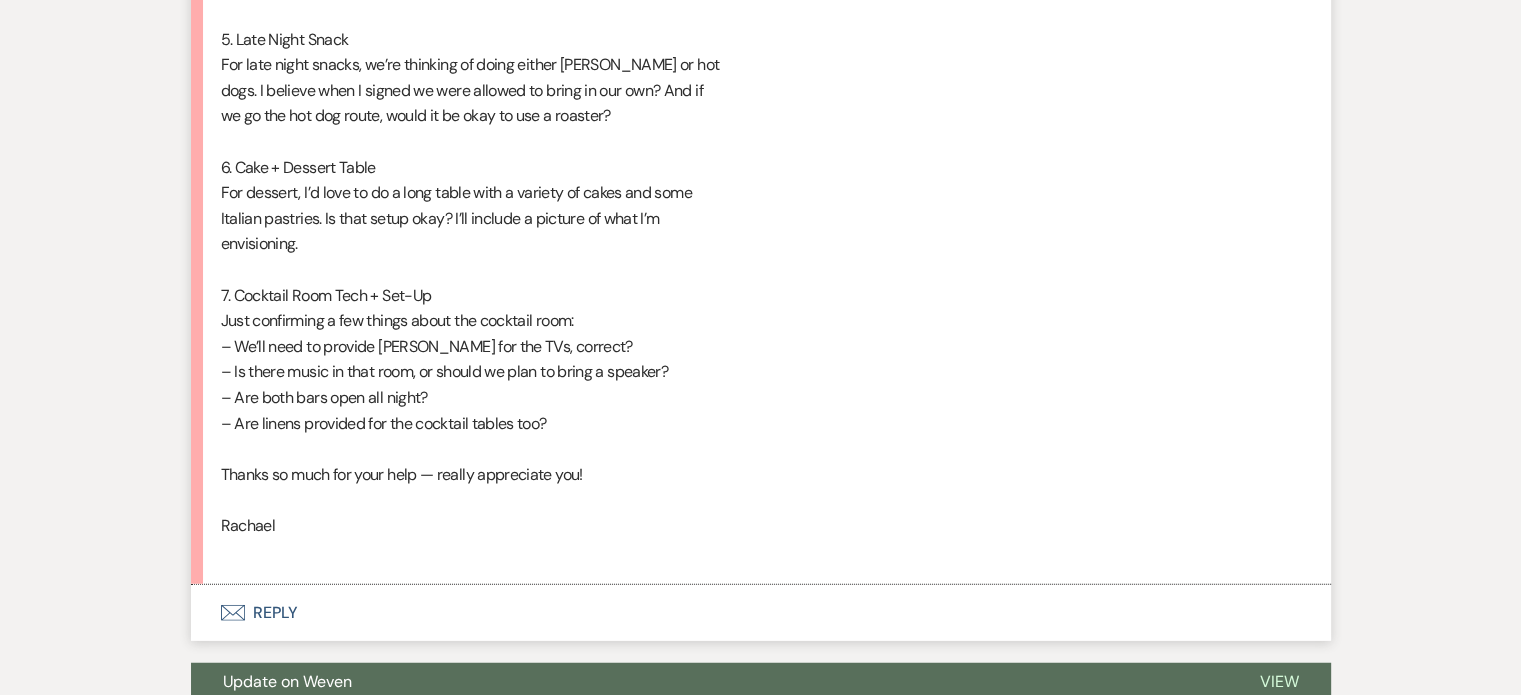 click on "Envelope Reply" at bounding box center (761, 613) 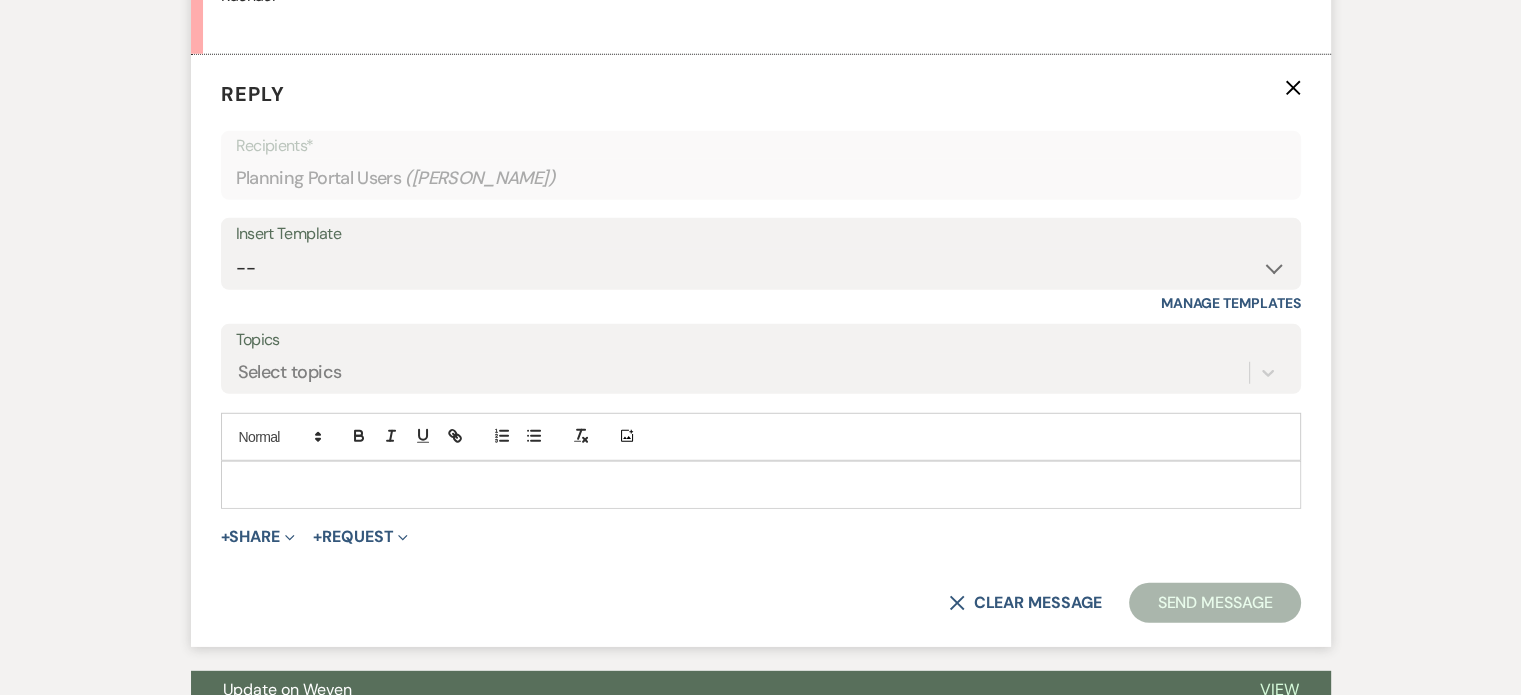 scroll, scrollTop: 5528, scrollLeft: 0, axis: vertical 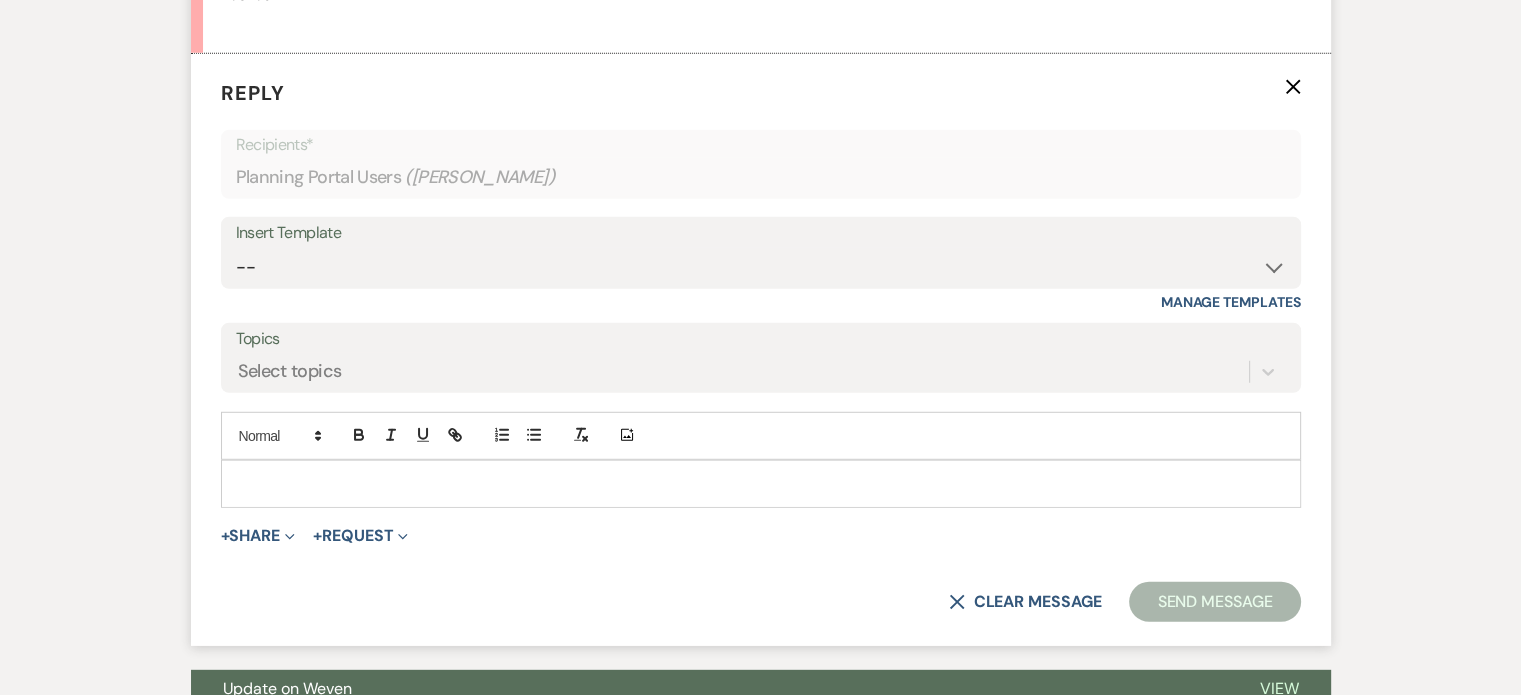 click at bounding box center (761, 484) 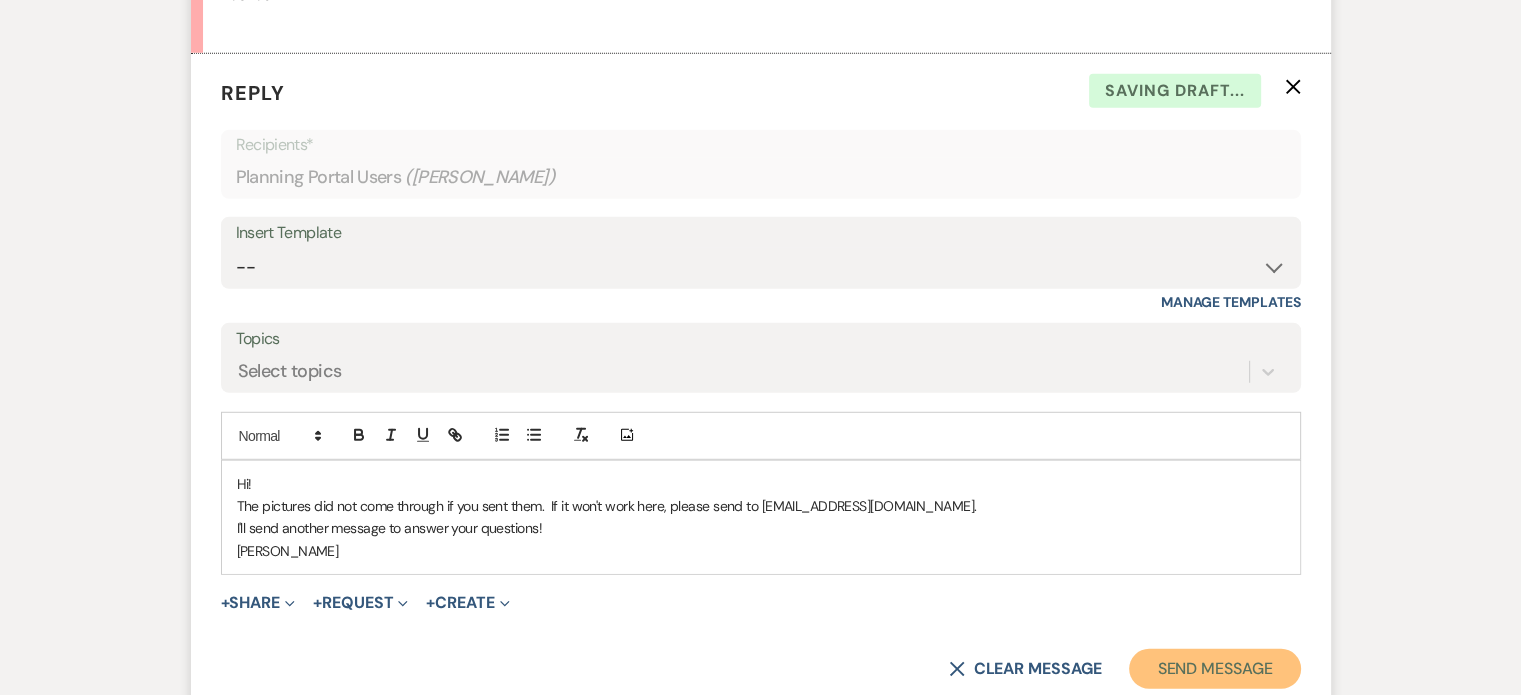 click on "Send Message" at bounding box center (1214, 669) 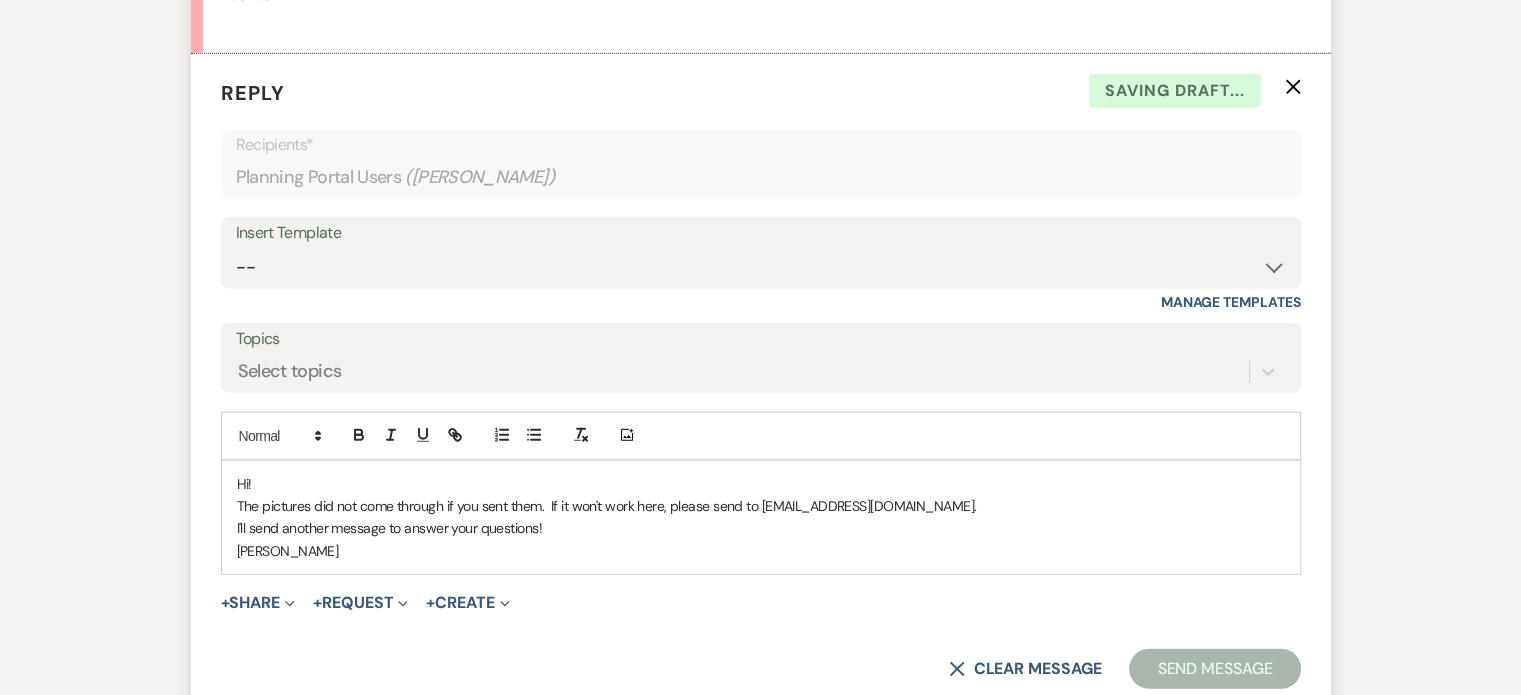 scroll, scrollTop: 5521, scrollLeft: 0, axis: vertical 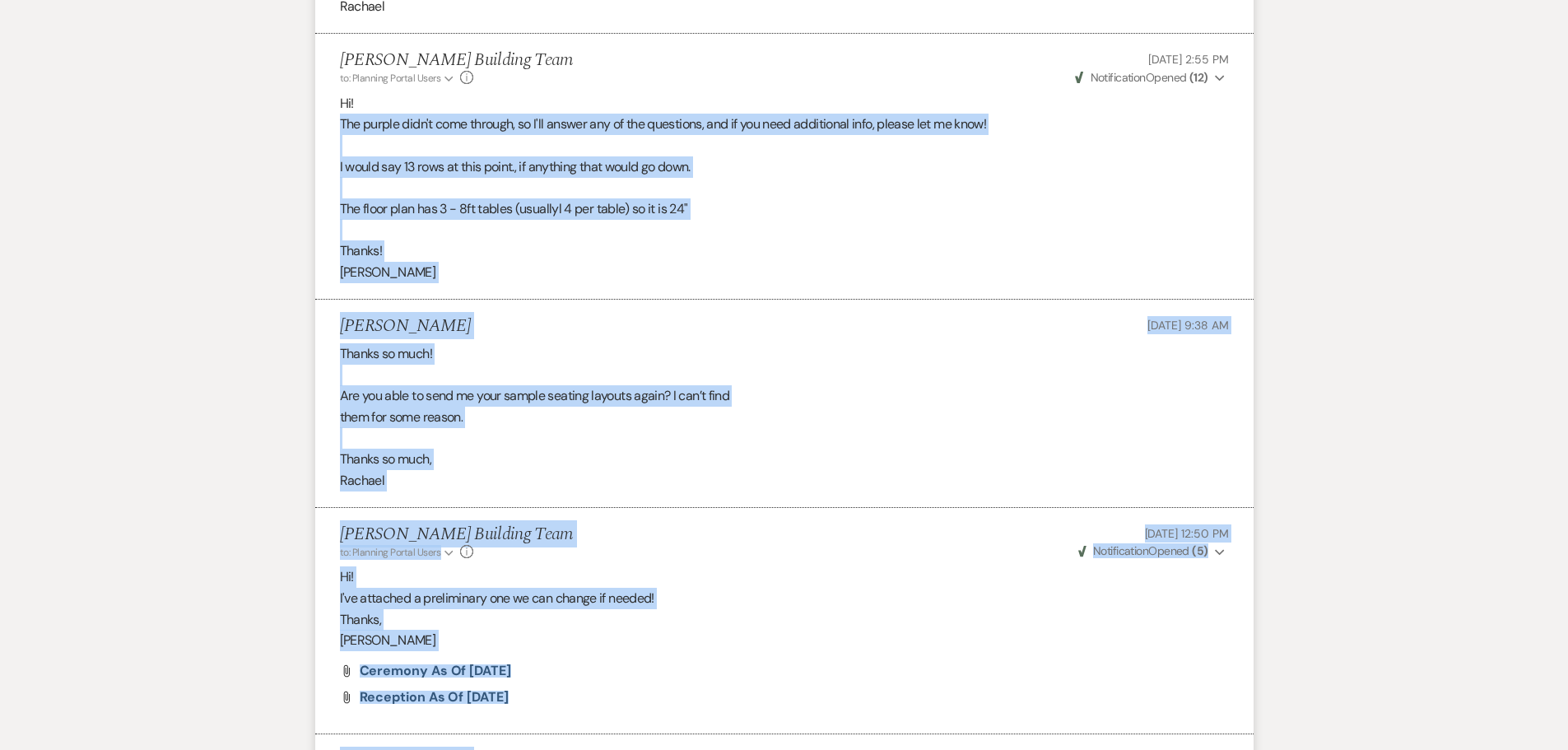 drag, startPoint x: 968, startPoint y: 332, endPoint x: 989, endPoint y: -44, distance: 376.58598 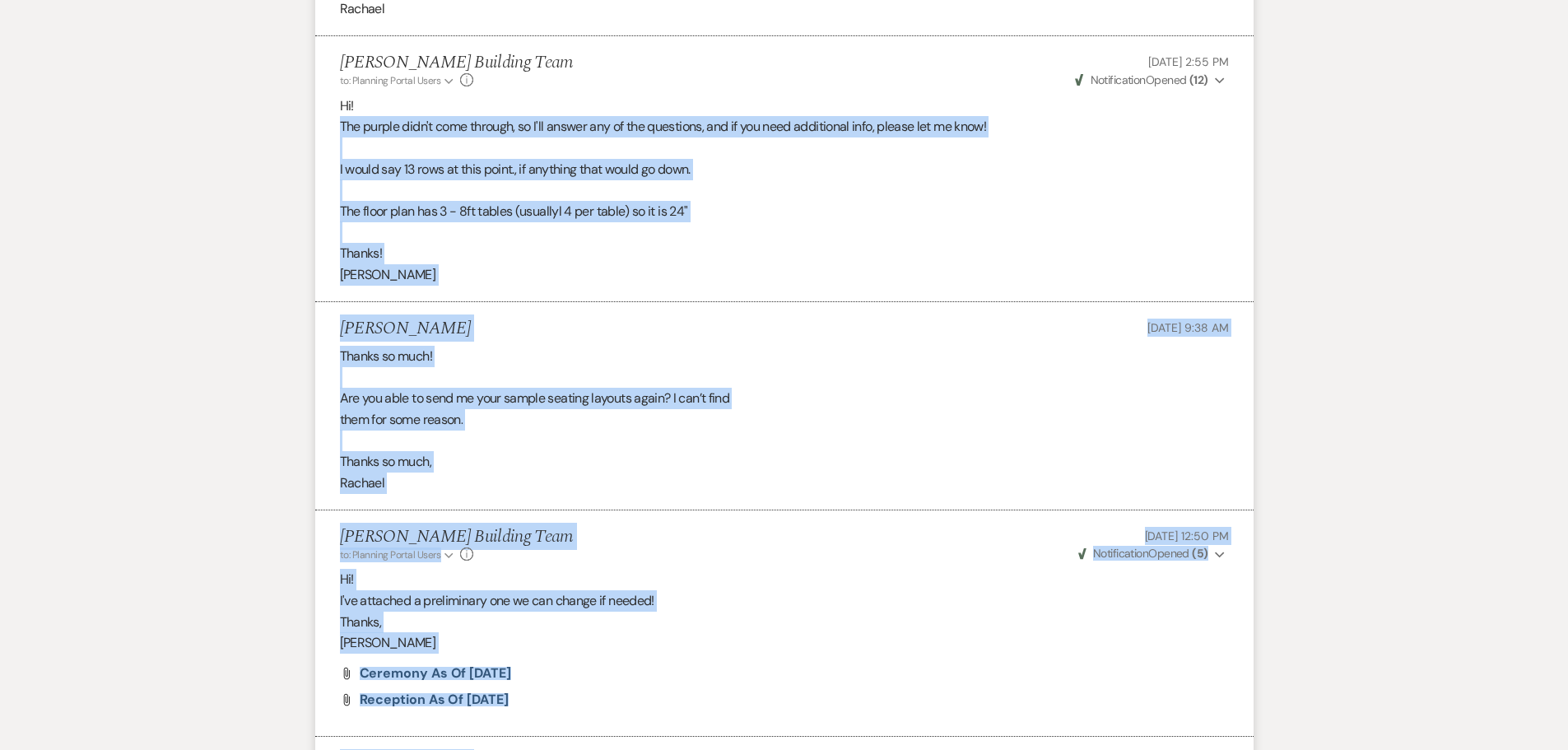 click on "Dashboard Manage Venues   Expand The Harris Building Bookings To Do Analytics   Expand The Harris Building Settings   Expand Host Profile Payment Settings Change Password Log Out Resources   Expand Lead Form/Badge Resource Library     Contact Weven Previous Rachael Petzak & Brian DeMaagd's Wedding Edit Bookmark Gear Settings Event Details Edit Event Date:   Saturday, October 18th, 2025  |  92 days to go Venue:   The Harris Building Venue Address:   111 Division Ave S Grand Rapids   MI, 49503 Couple  Details Couple names:   Rachael Petzak  &  Brian DeMaagd Gear Settings Messages Tasks Payments Vendors Rental Overview Timeline Docs & Files Contacts Notes Event Messages   Log Log Message +  New Message Communicate with  clients  by clicking "New Message" or replying to an existing message thread. Filter by topics... Decor Walk Through Follow Up Hide Harris Building Team to: Planning Portal Users Expand Info Apr 29, 2025, 4:59 PM Weven Check Notification  Opened   ( 22 ) Expand Hey there! here ." at bounding box center [784, -139] 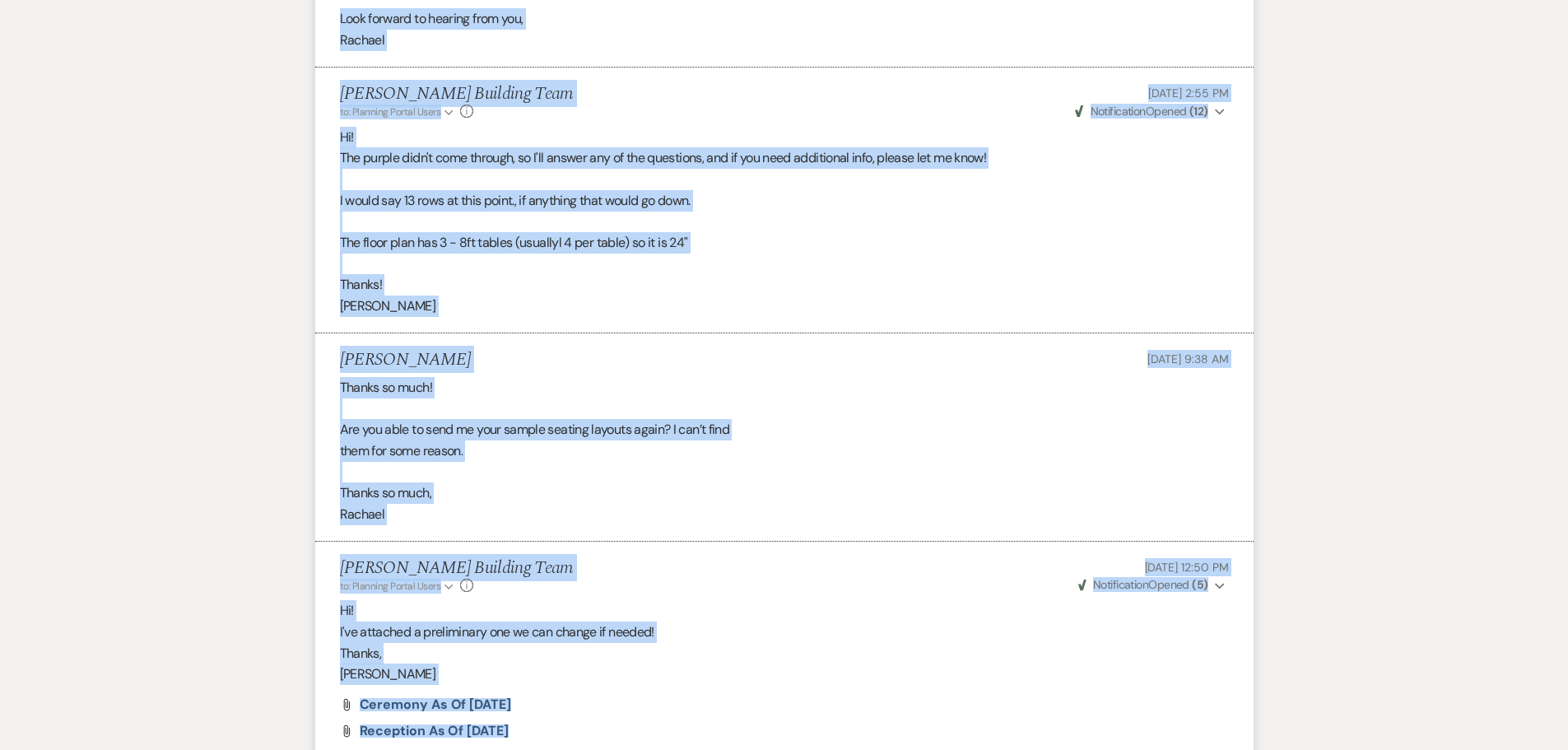 click on "[PERSON_NAME]" at bounding box center (784, 306) 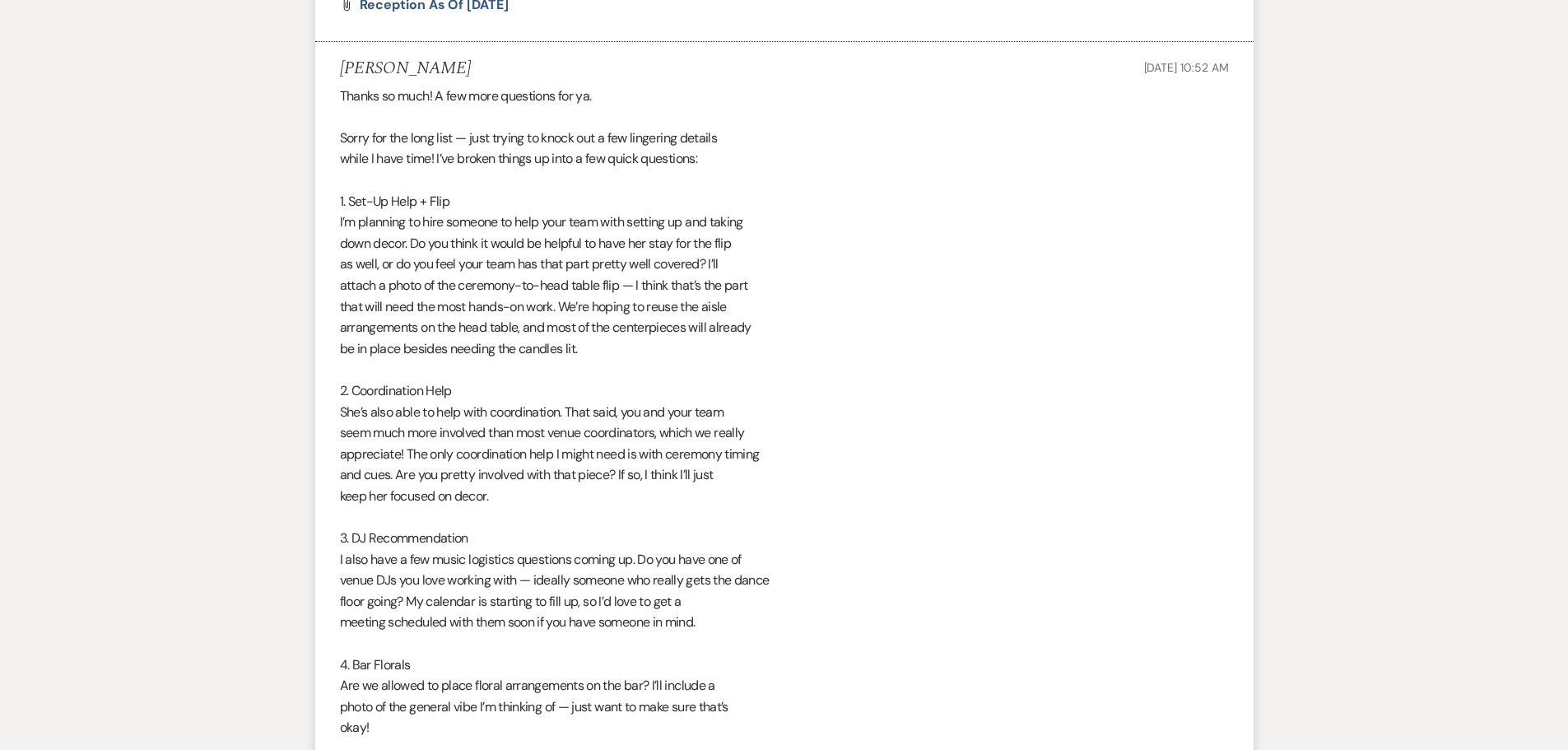 scroll, scrollTop: 3504, scrollLeft: 0, axis: vertical 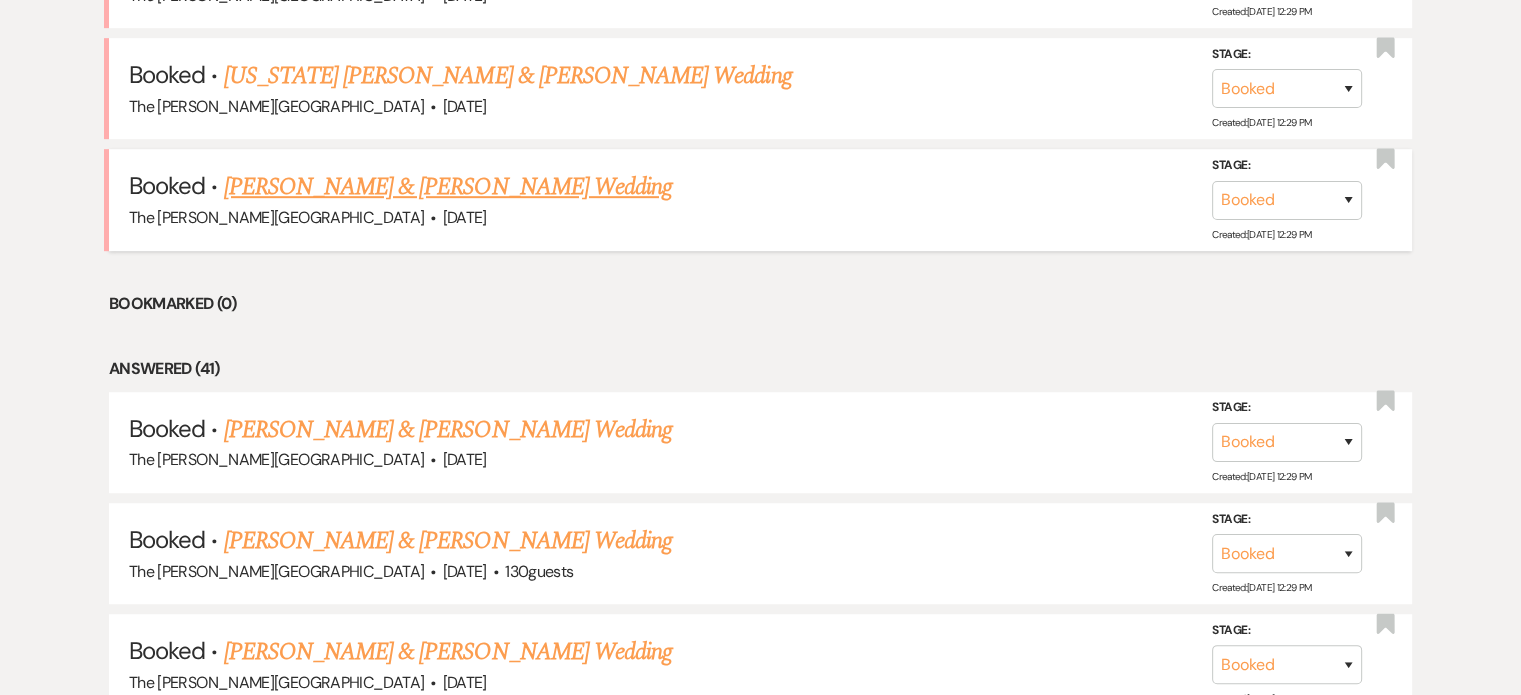 click on "[PERSON_NAME] & [PERSON_NAME] Wedding" at bounding box center [448, 187] 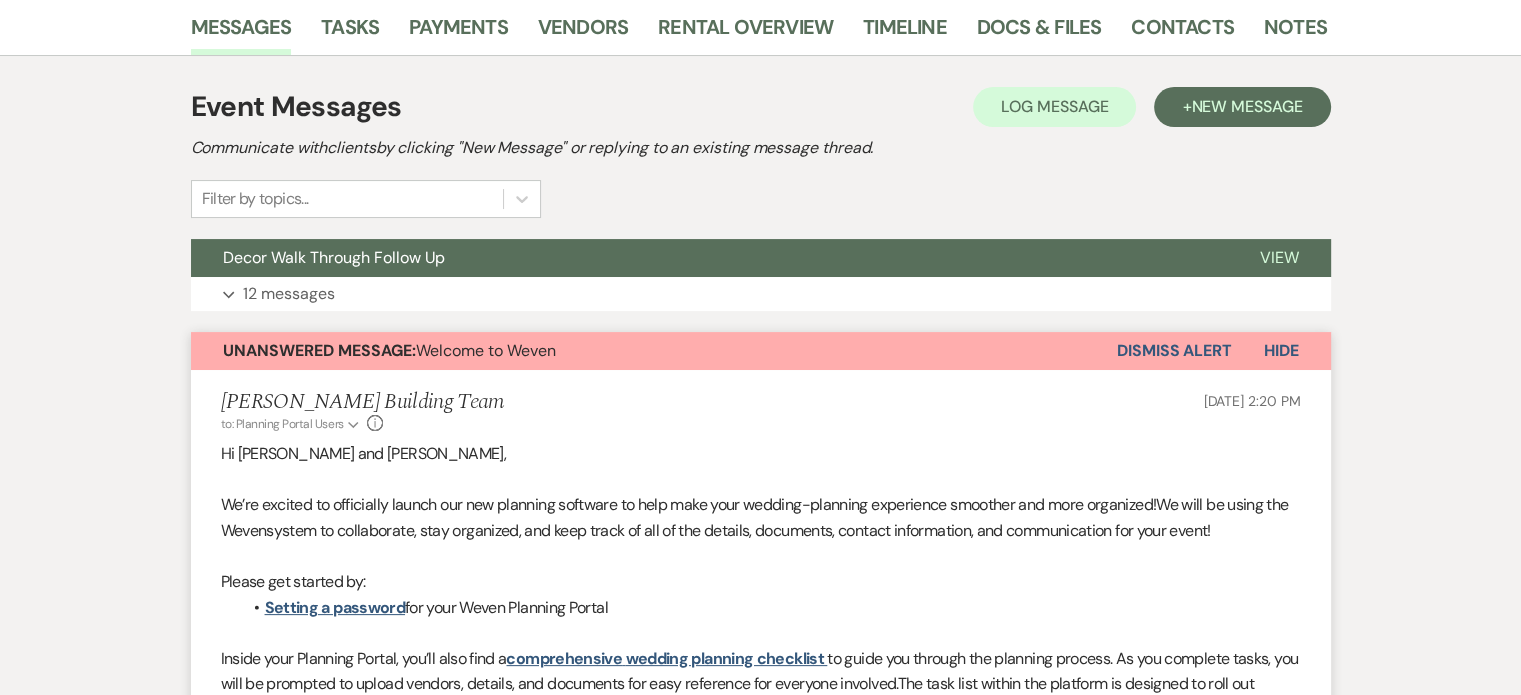 scroll, scrollTop: 1116, scrollLeft: 0, axis: vertical 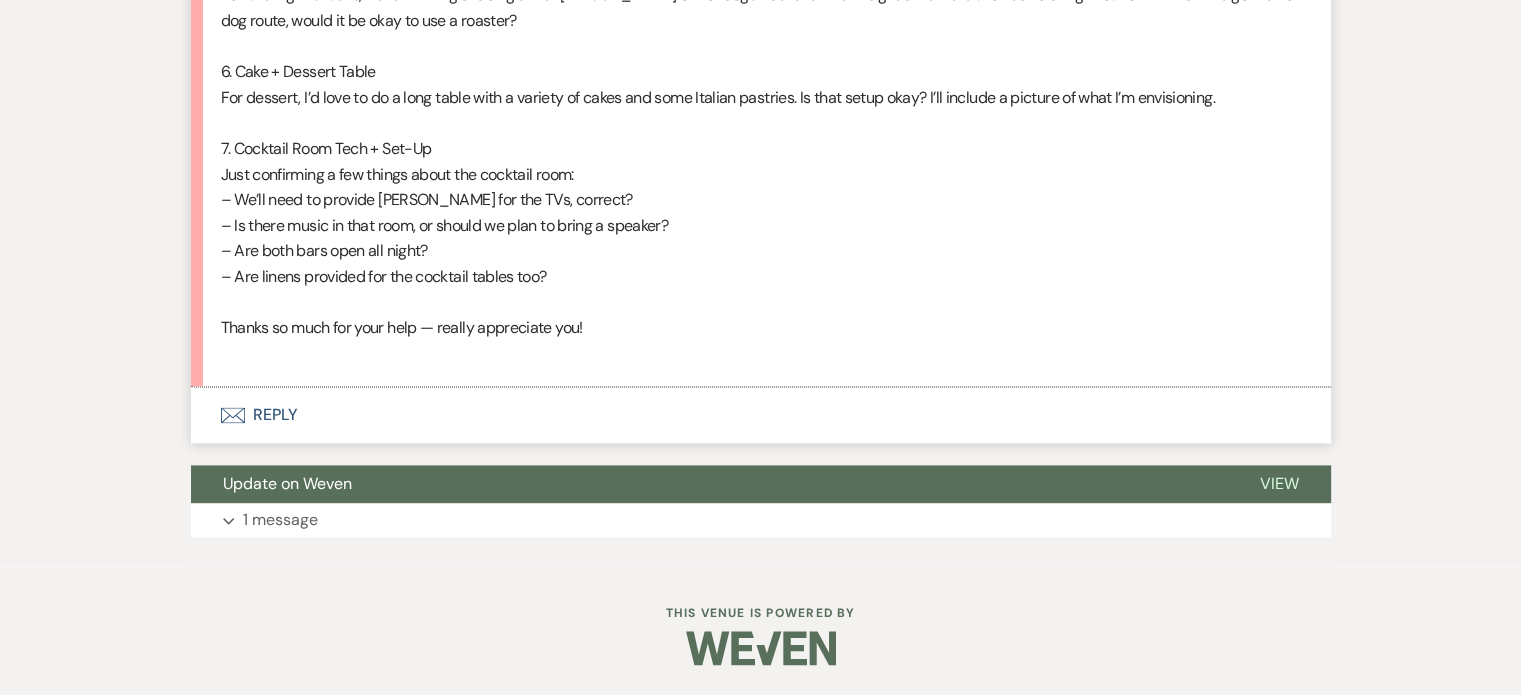 click on "Envelope Reply" at bounding box center (761, 415) 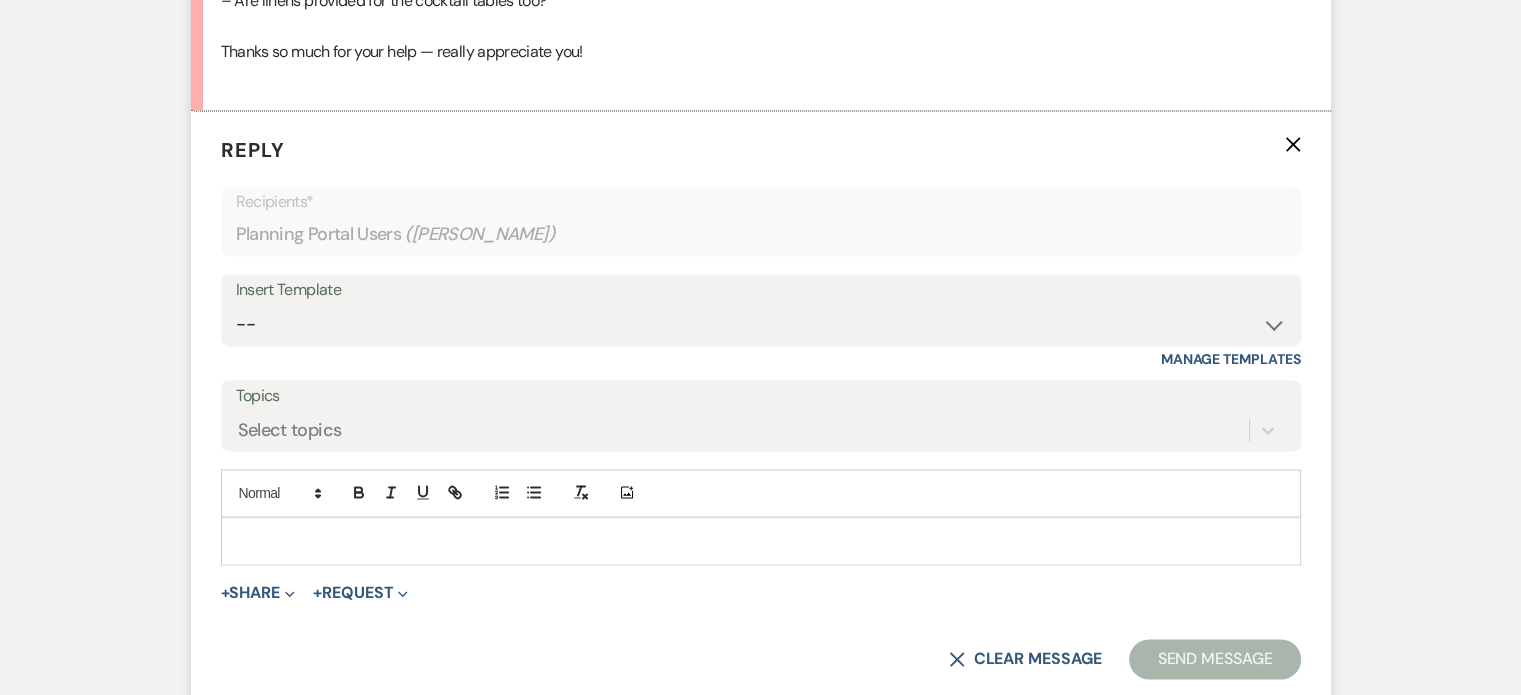 scroll, scrollTop: 3021, scrollLeft: 0, axis: vertical 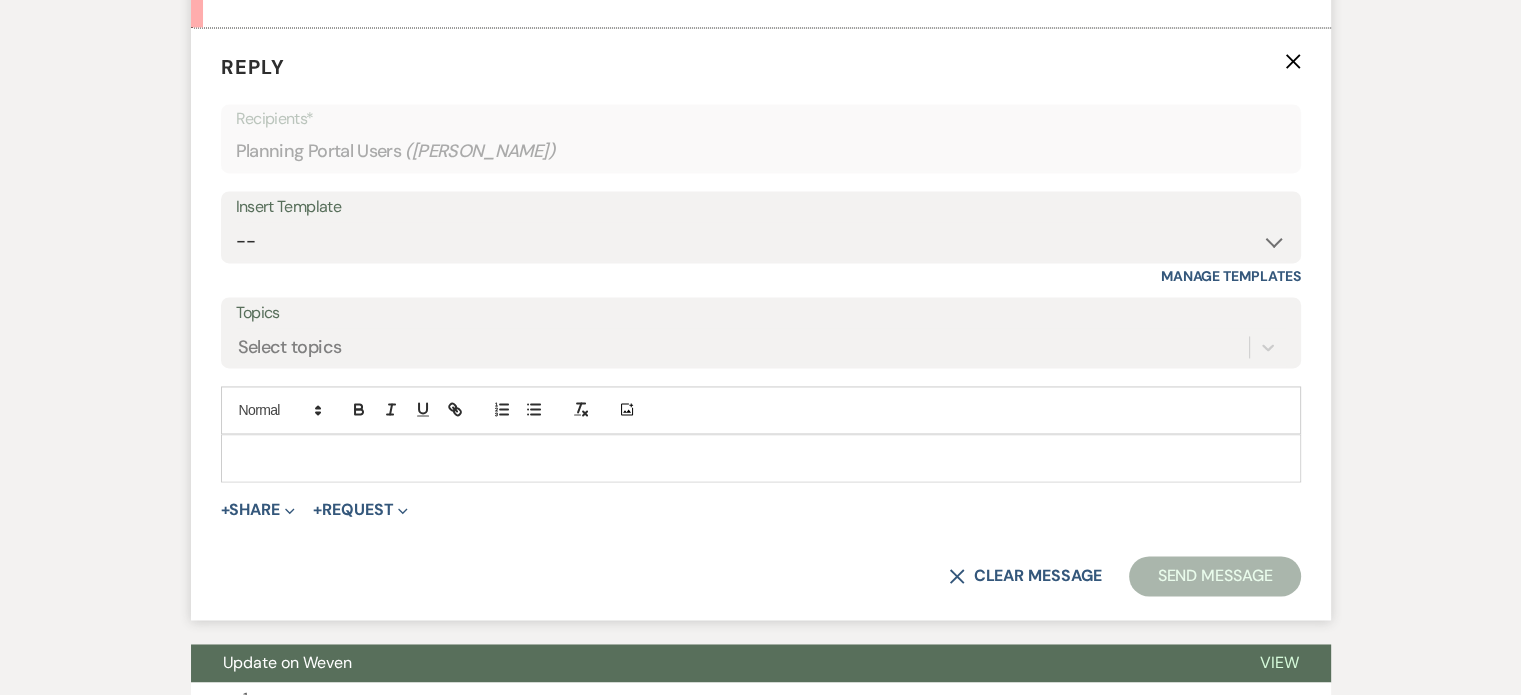 click at bounding box center (761, 458) 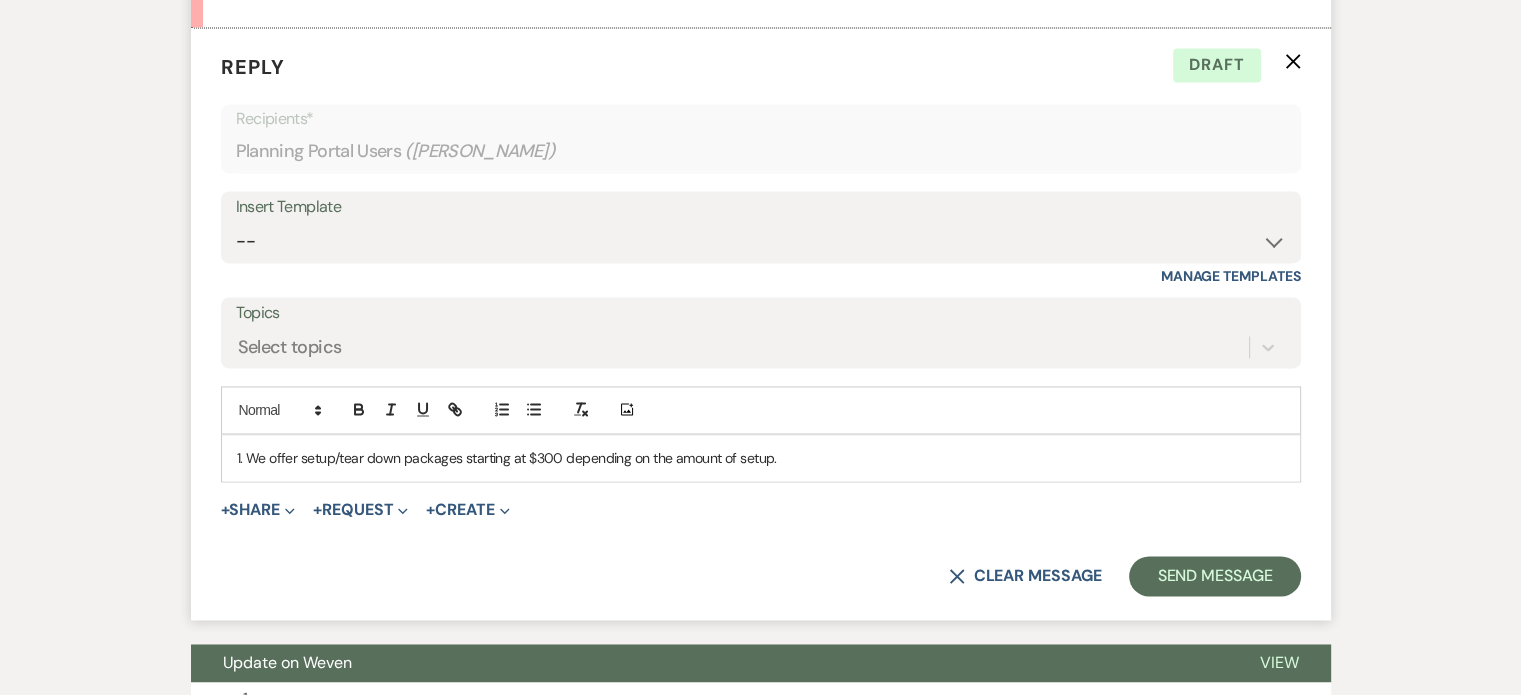 click on "1. We offer setup/tear down packages starting at $300 depending on the amount of setup." at bounding box center [761, 458] 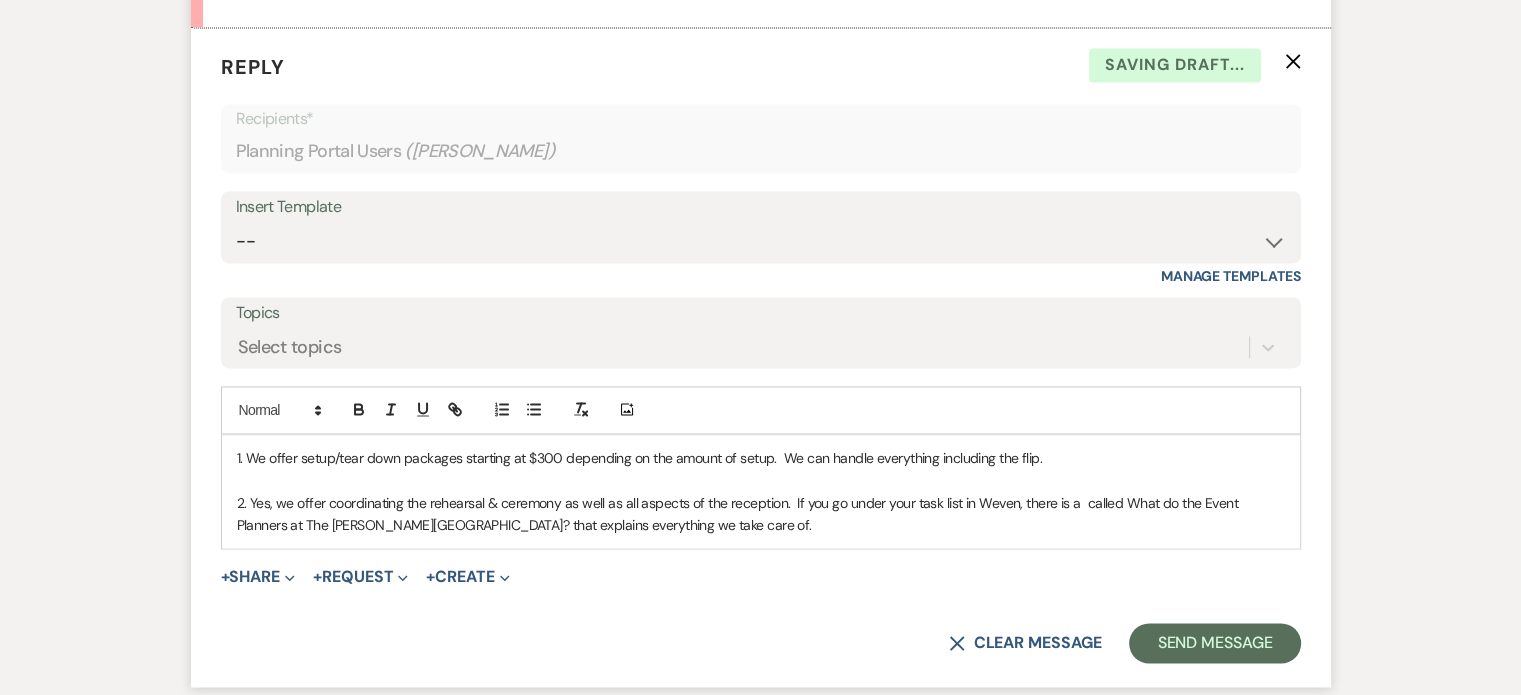 click on "2. Yes, we offer coordinating the rehearsal & ceremony as well as all aspects of the reception.  If you go under your task list in Weven, there is a  called What do the Event Planners at The [PERSON_NAME][GEOGRAPHIC_DATA]? that explains everything we take care of." at bounding box center (761, 514) 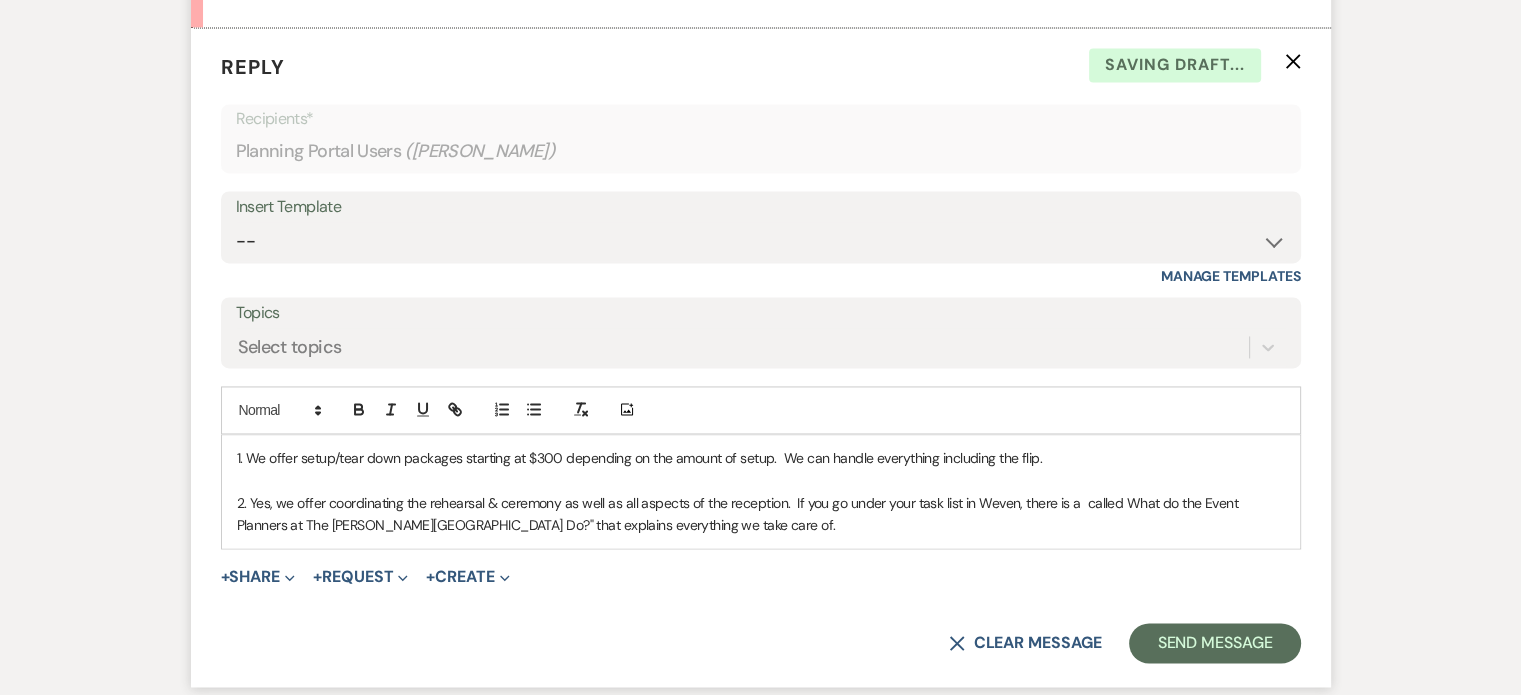 click on "2. Yes, we offer coordinating the rehearsal & ceremony as well as all aspects of the reception.  If you go under your task list in Weven, there is a  called What do the Event Planners at The [PERSON_NAME][GEOGRAPHIC_DATA] Do?" that explains everything we take care of." at bounding box center [761, 514] 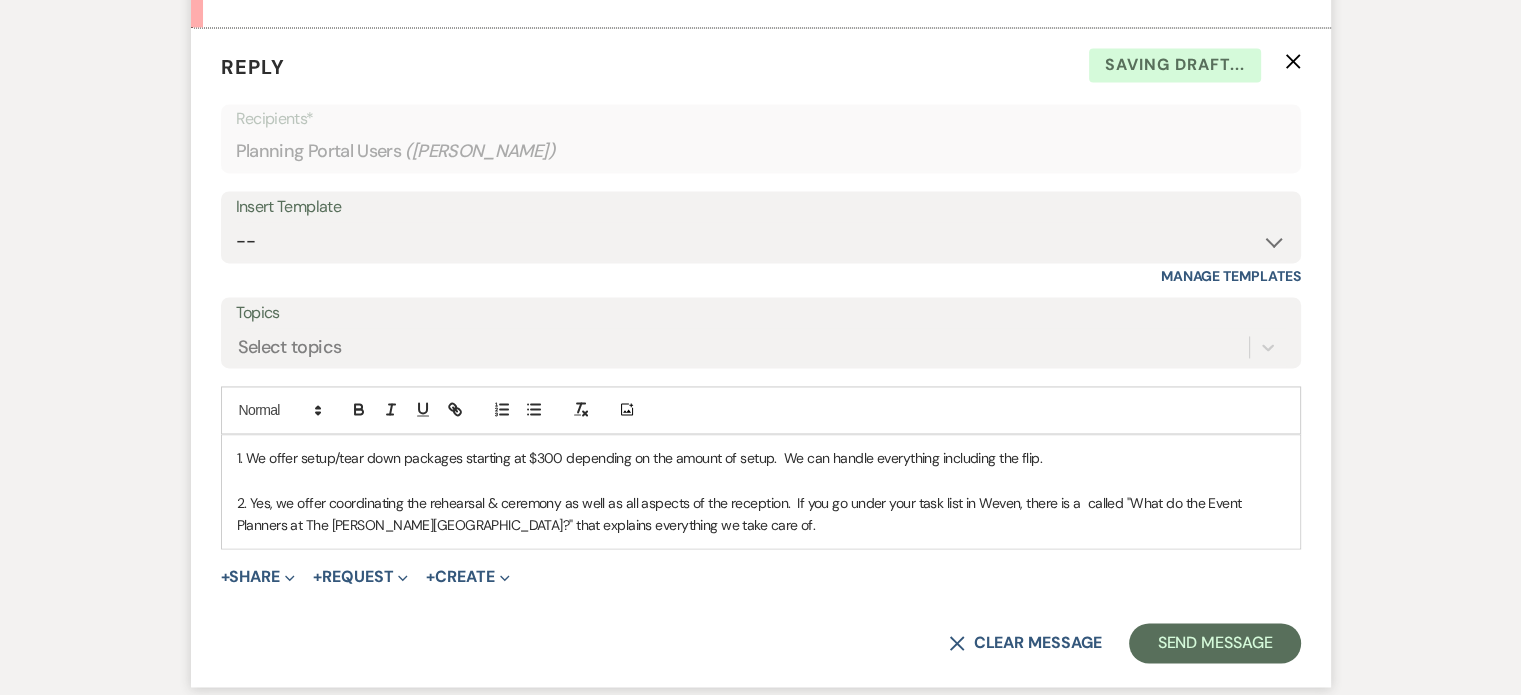 click on "2. Yes, we offer coordinating the rehearsal & ceremony as well as all aspects of the reception.  If you go under your task list in Weven, there is a  called "What do the Event Planners at The [PERSON_NAME][GEOGRAPHIC_DATA]?" that explains everything we take care of." at bounding box center (761, 514) 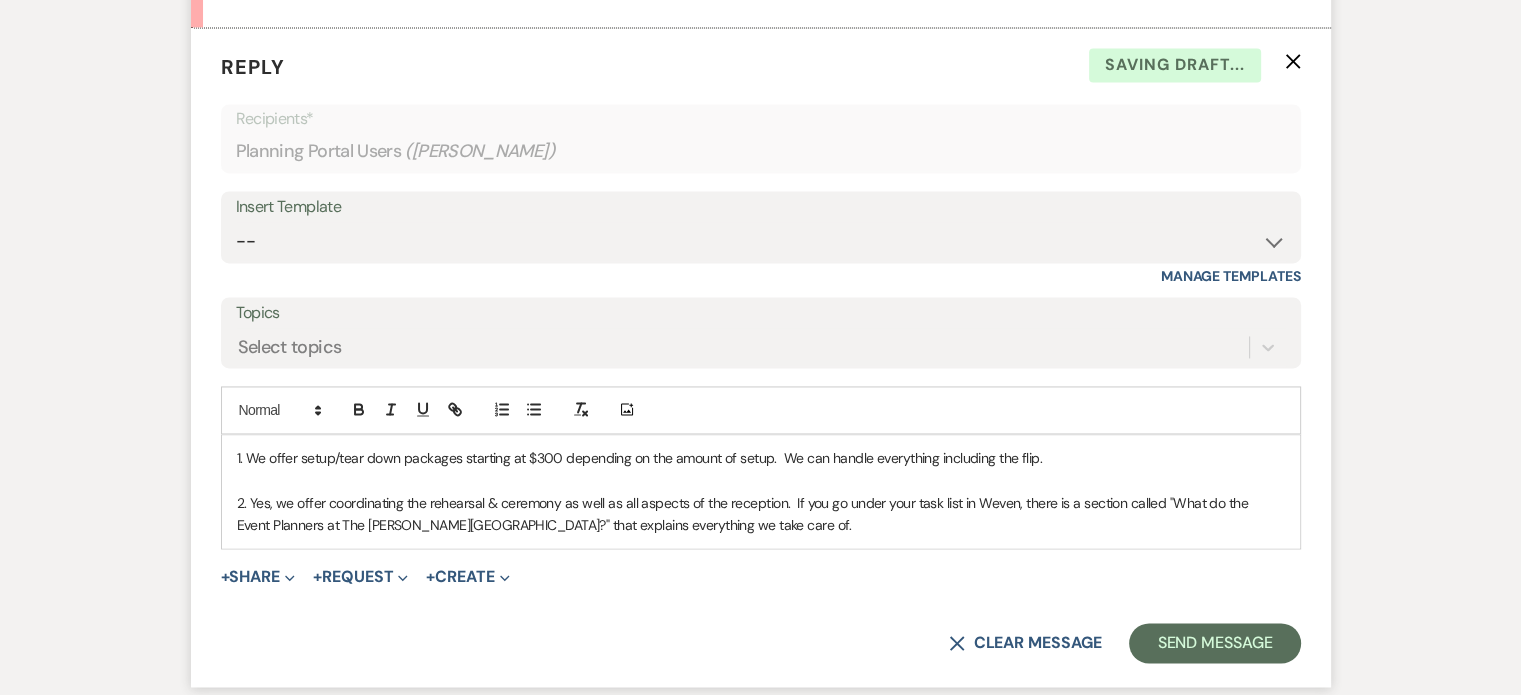click on "2. Yes, we offer coordinating the rehearsal & ceremony as well as all aspects of the reception.  If you go under your task list in Weven, there is a section called "What do the Event Planners at The [PERSON_NAME][GEOGRAPHIC_DATA]?" that explains everything we take care of." at bounding box center (761, 514) 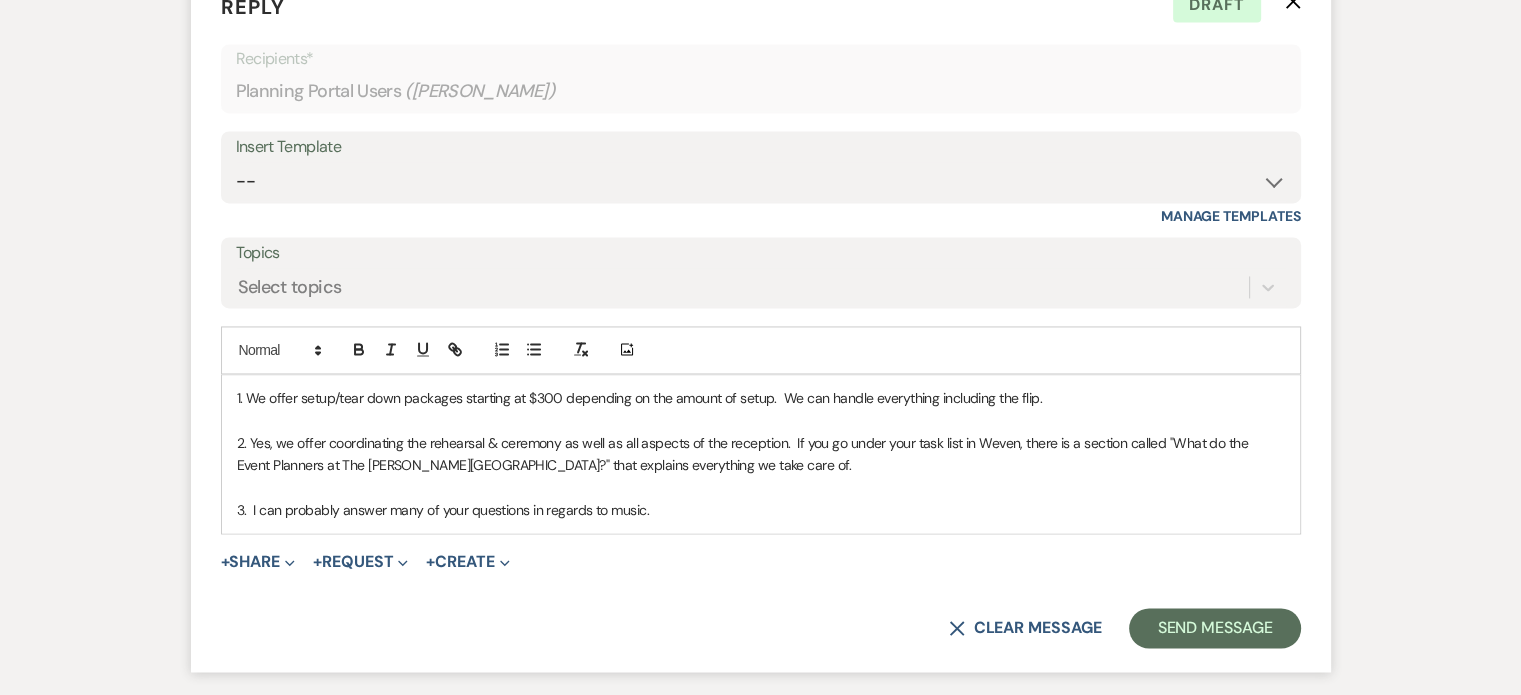scroll, scrollTop: 3101, scrollLeft: 0, axis: vertical 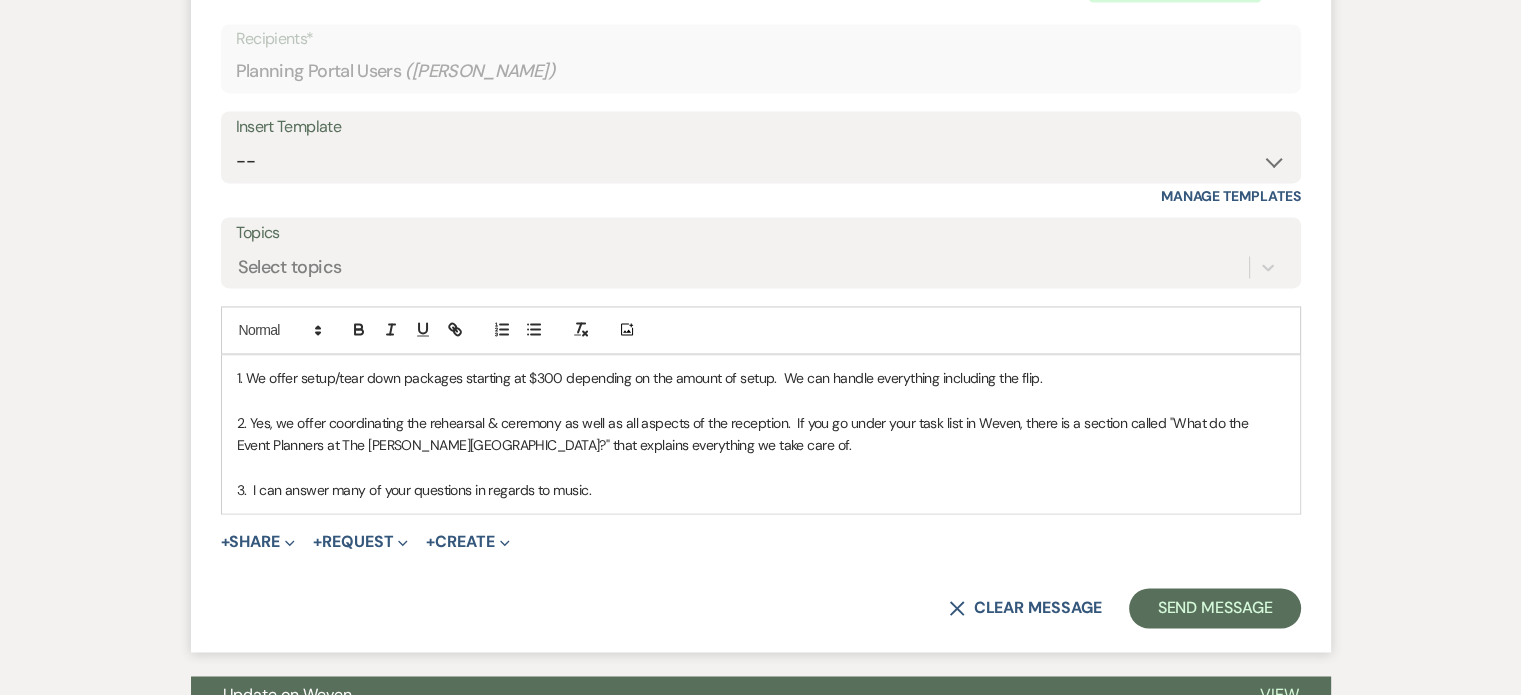 click on "3.  I can answer many of your questions in regards to music." at bounding box center (761, 490) 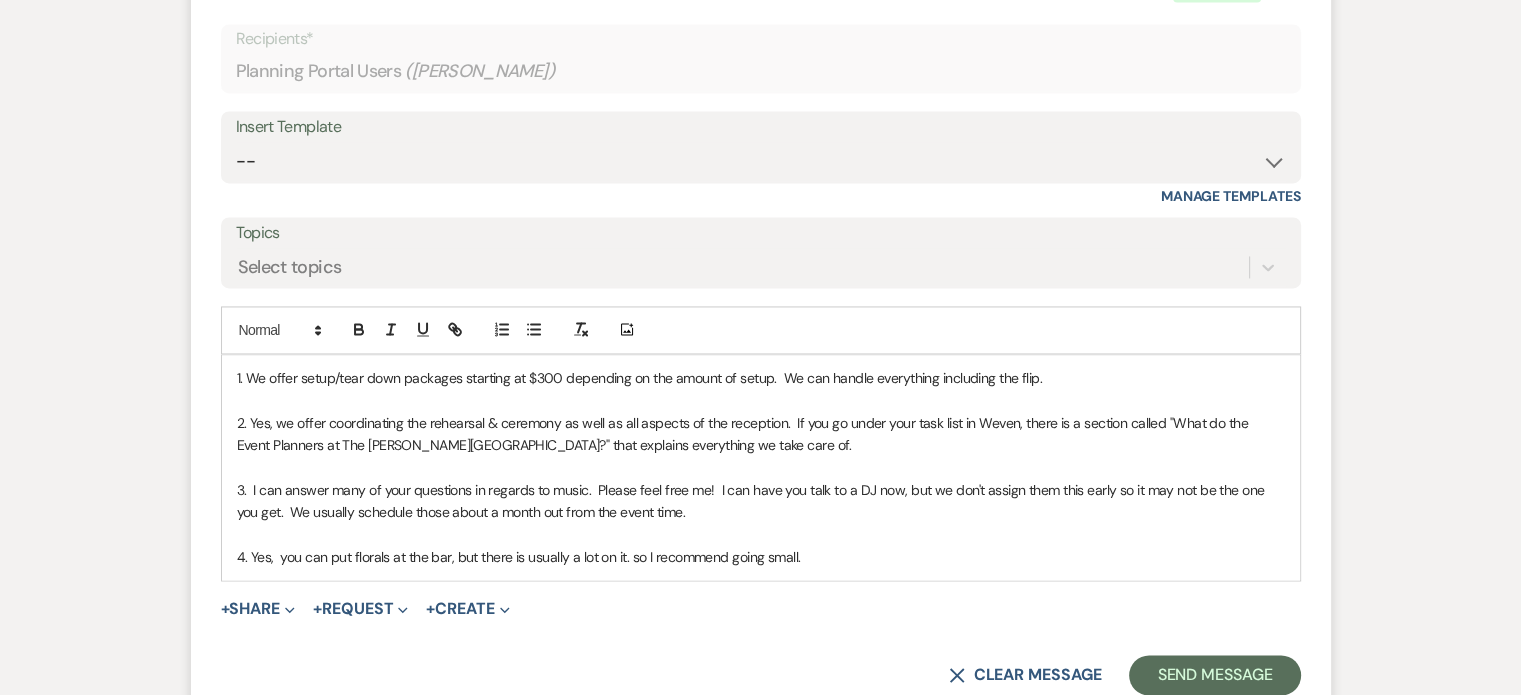 click on "4. Yes,  you can put florals at the bar, but there is usually a lot on it. so I recommend going small." at bounding box center [761, 557] 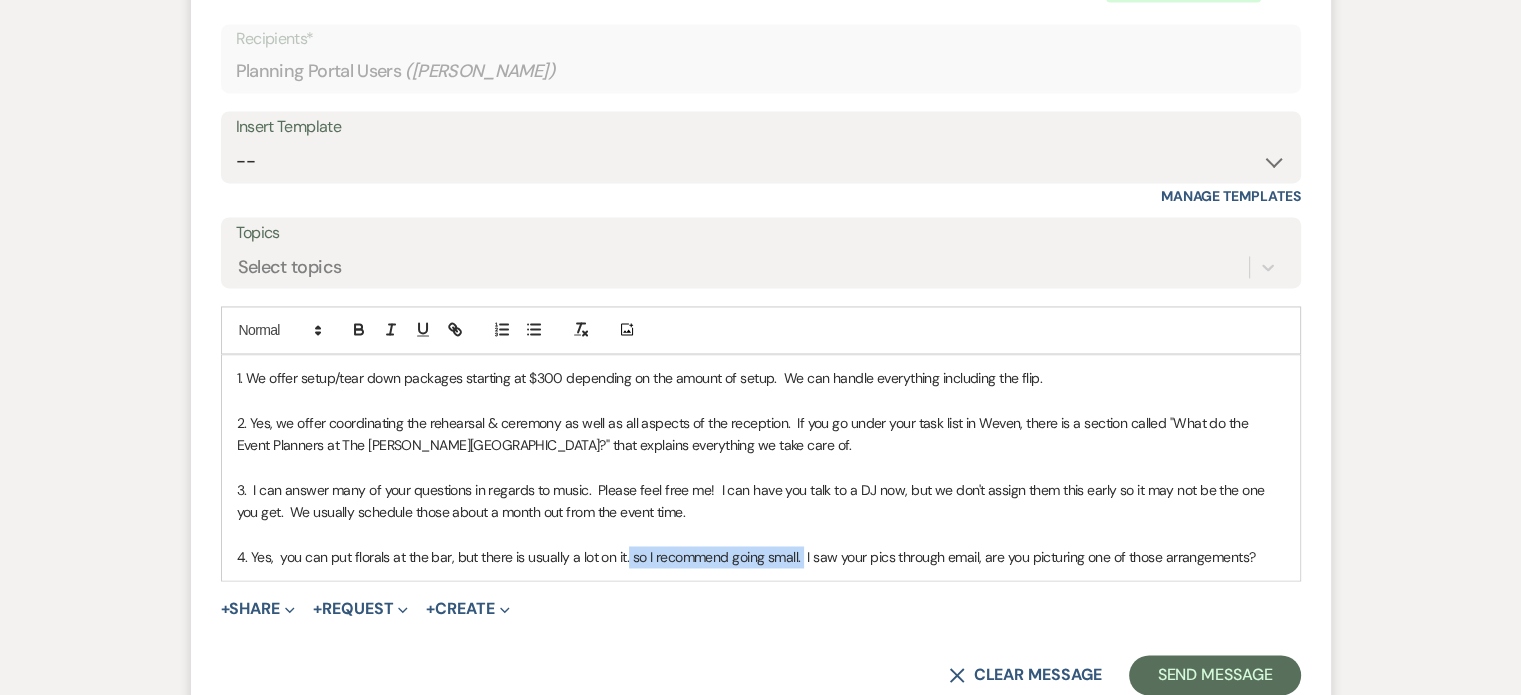 drag, startPoint x: 799, startPoint y: 579, endPoint x: 624, endPoint y: 581, distance: 175.01143 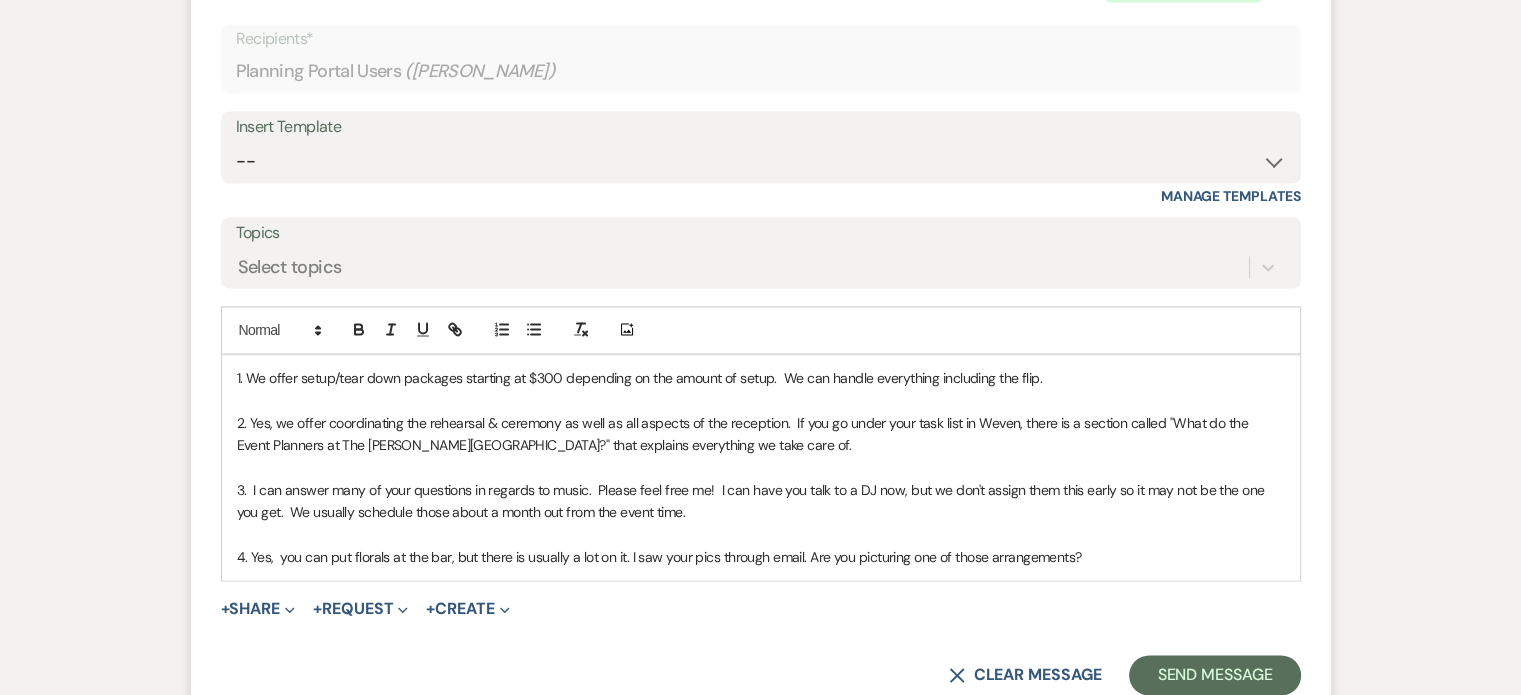click on "4. Yes,  you can put florals at the bar, but there is usually a lot on it. I saw your pics through email. Are you picturing one of those arrangements?" at bounding box center [761, 557] 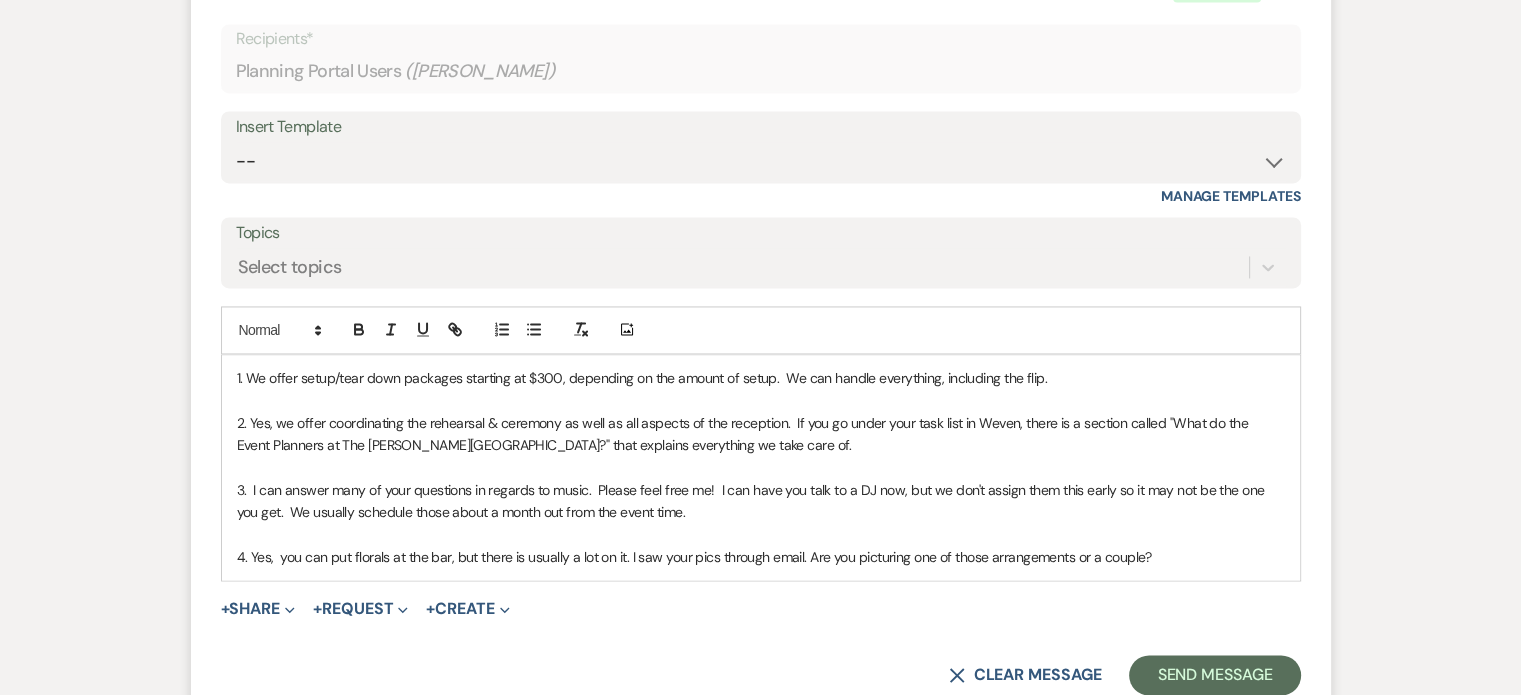 click on "4. Yes,  you can put florals at the bar, but there is usually a lot on it. I saw your pics through email. Are you picturing one of those arrangements or a couple?" at bounding box center [761, 557] 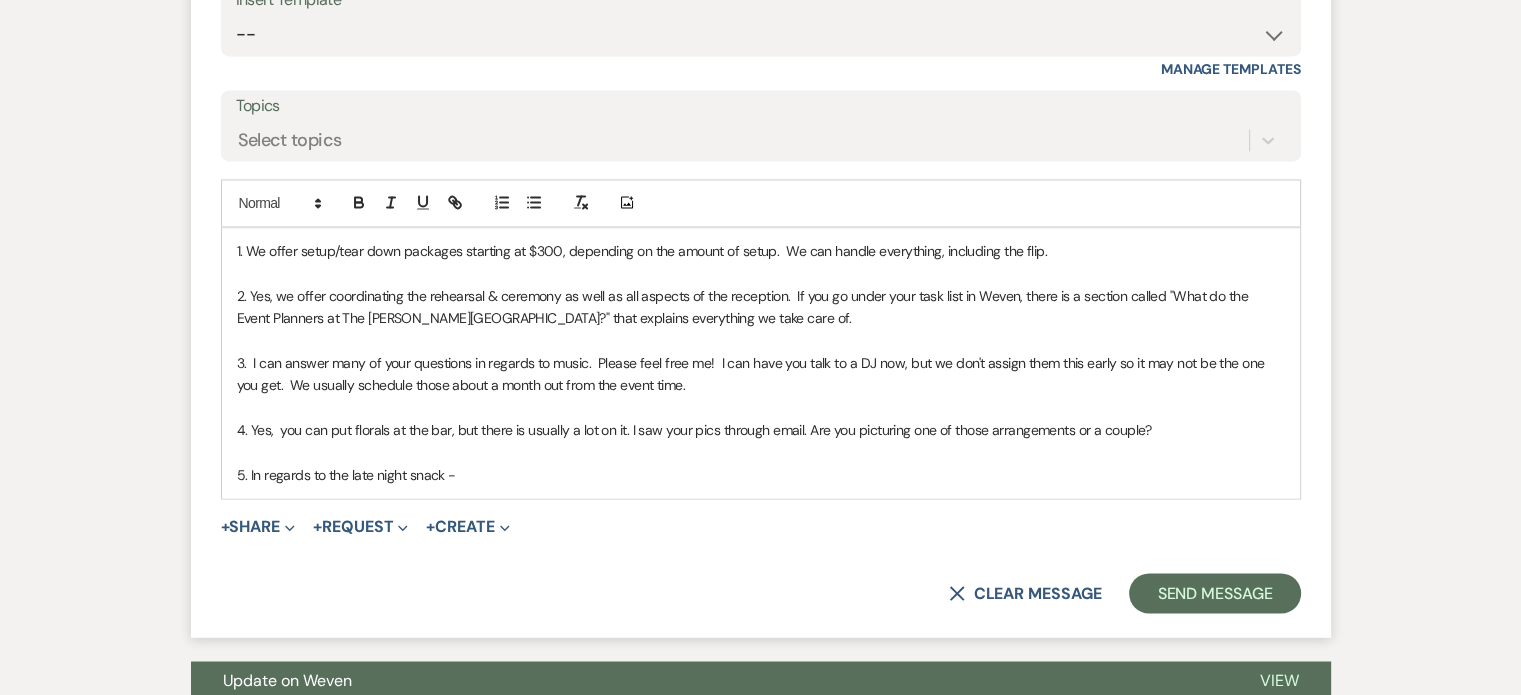 scroll, scrollTop: 3238, scrollLeft: 0, axis: vertical 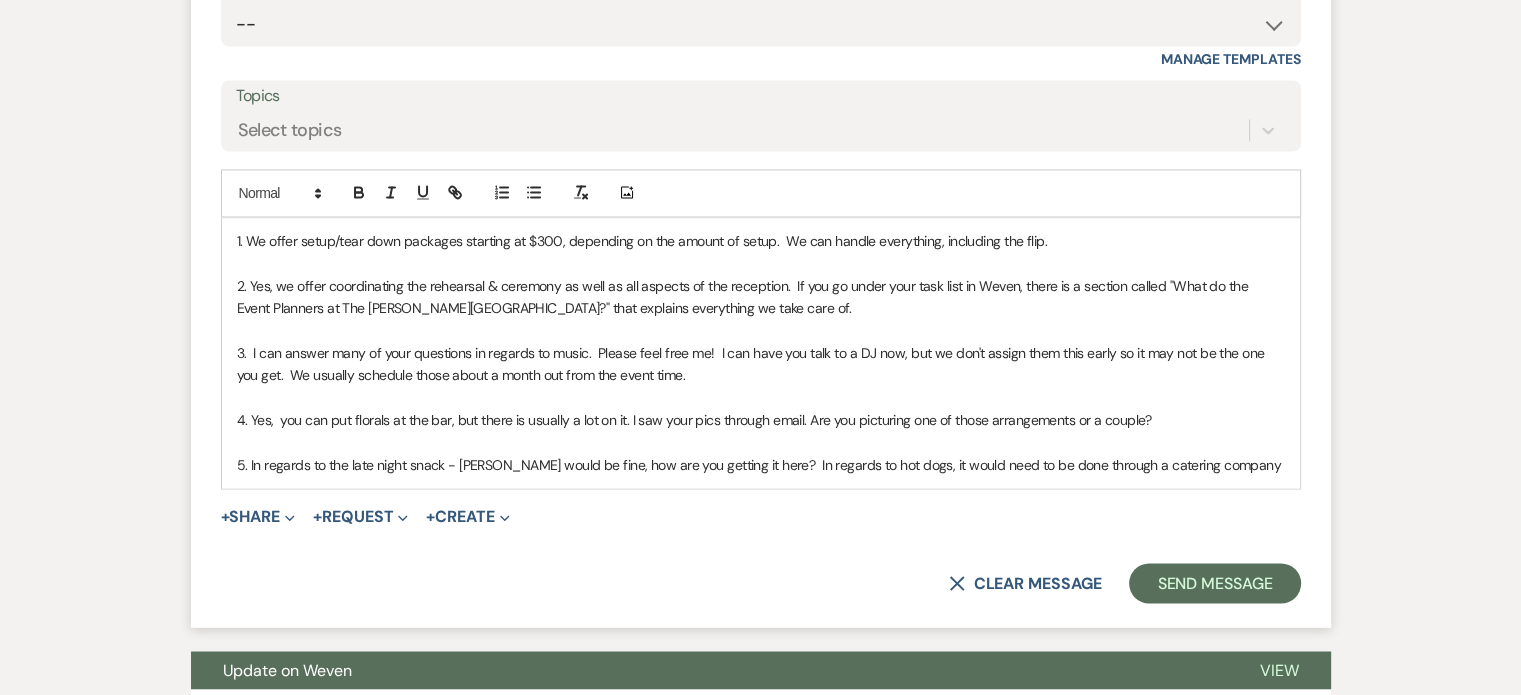 click on "5. In regards to the late night snack - [PERSON_NAME] would be fine, how are you getting it here?  In regards to hot dogs, it would need to be done through a catering company" at bounding box center [761, 465] 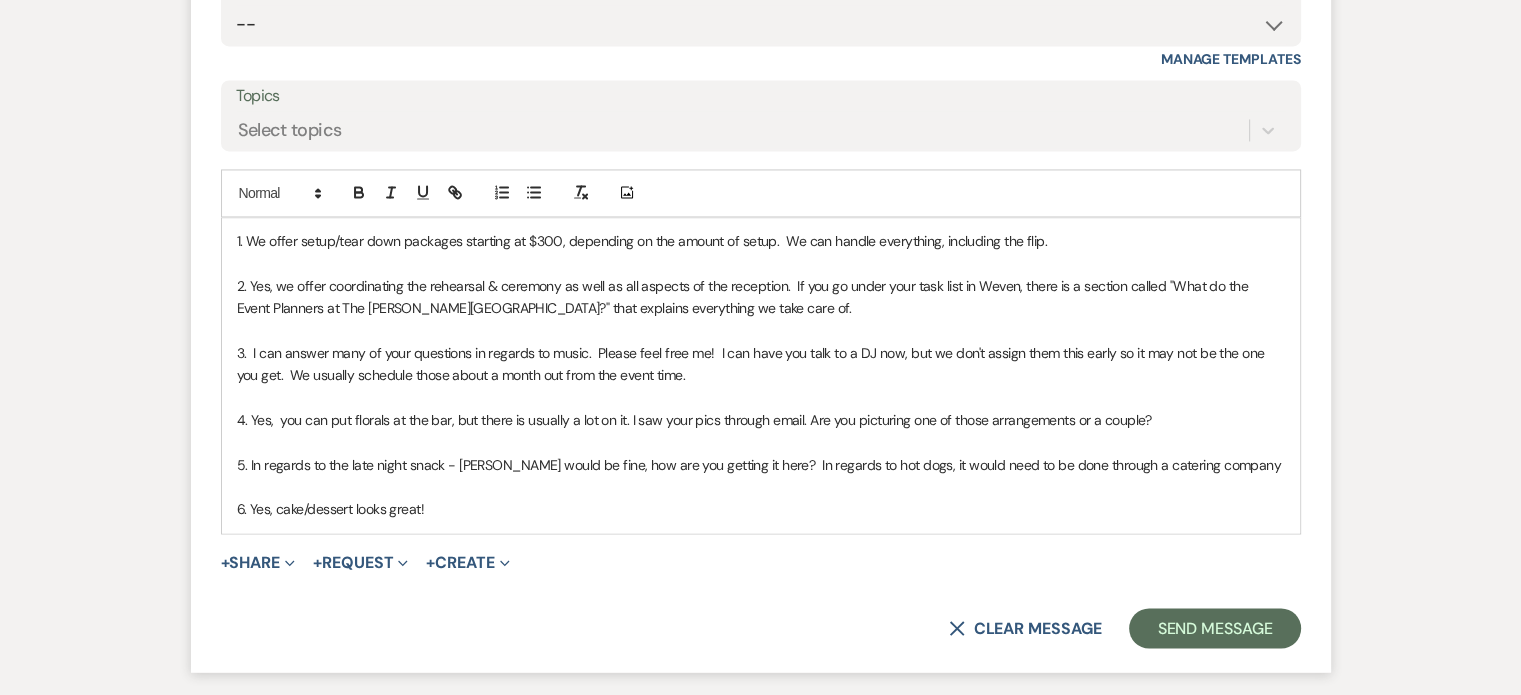 click on "5. In regards to the late night snack - [PERSON_NAME] would be fine, how are you getting it here?  In regards to hot dogs, it would need to be done through a catering company" at bounding box center (761, 465) 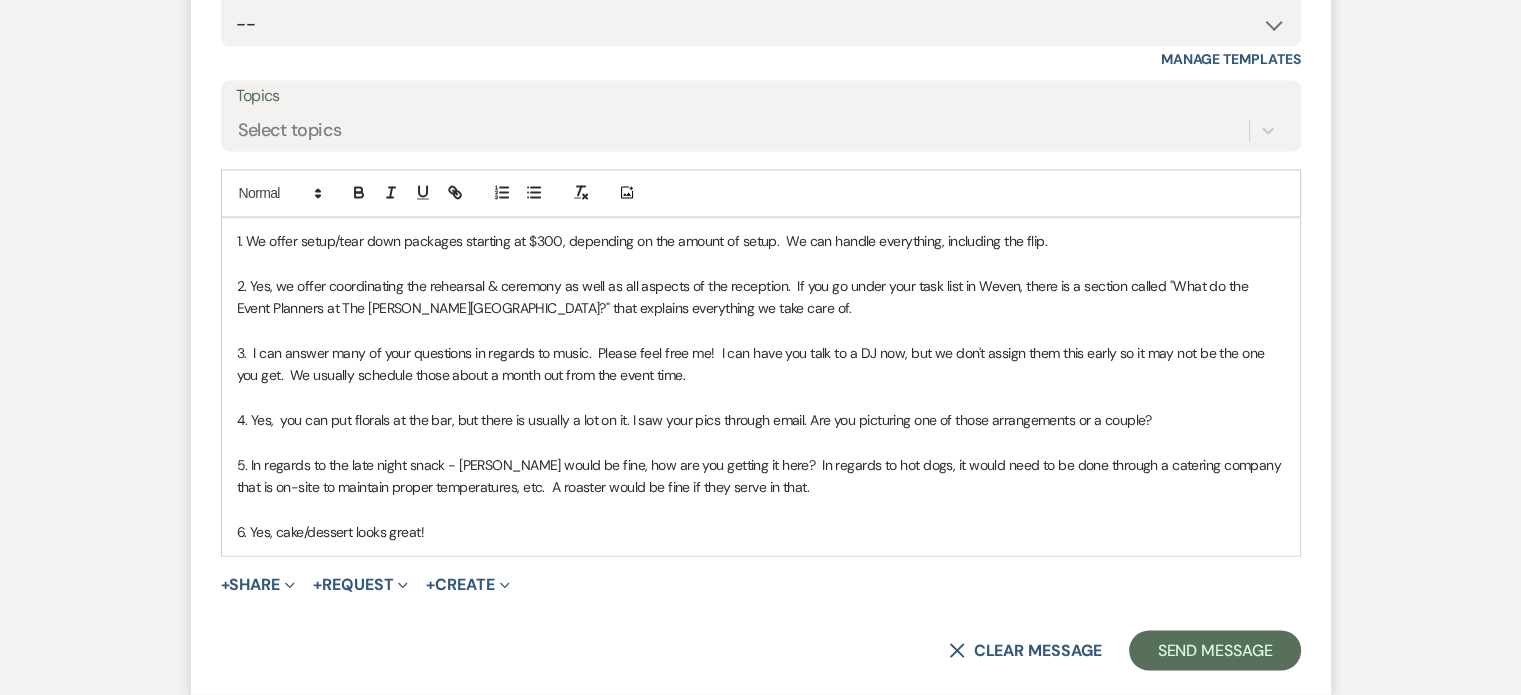 click on "6. Yes, cake/dessert looks great!" at bounding box center (761, 532) 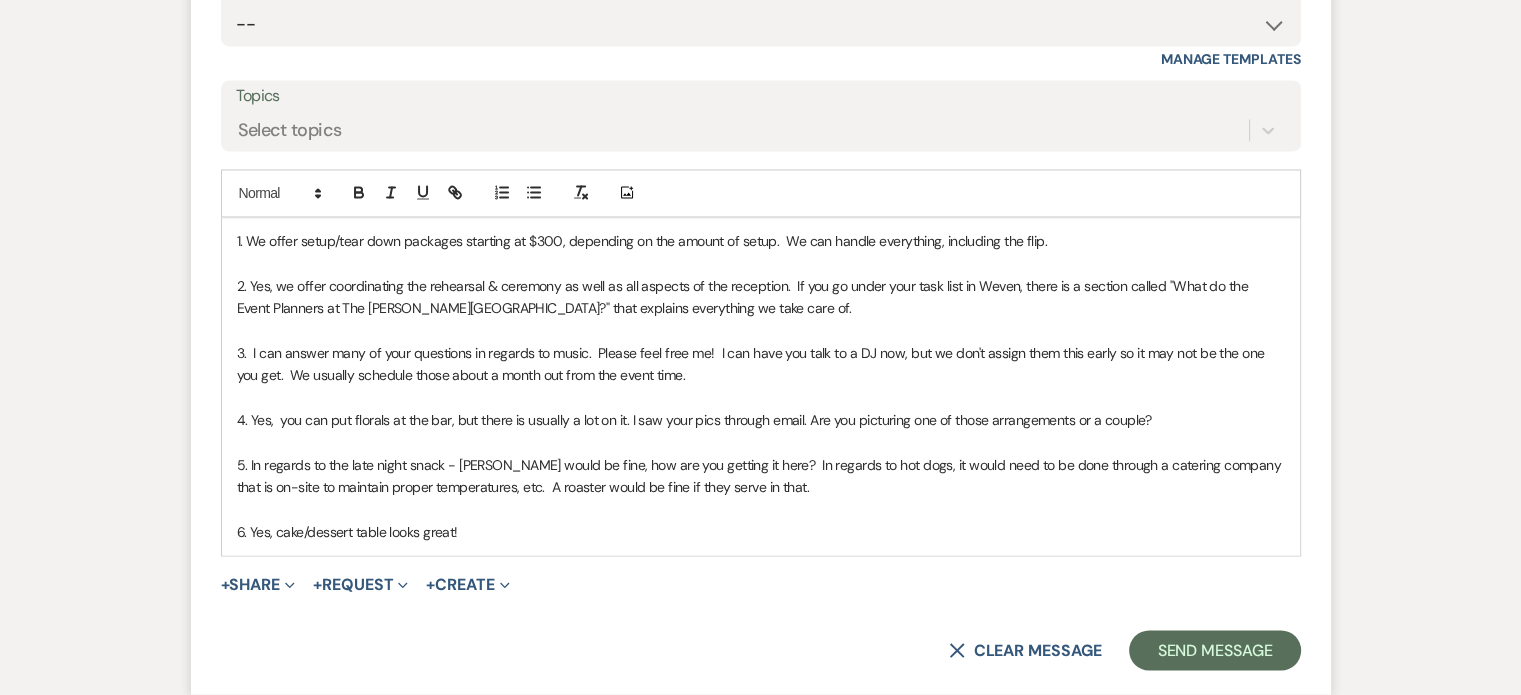 click on "1. We offer setup/tear down packages starting at $300, depending on the amount of setup.  We can handle everything, including the flip.   2. Yes, we offer coordinating the rehearsal & ceremony as well as all aspects of the reception.  If you go under your task list in Weven, there is a section called "What do the Event Planners at The [PERSON_NAME][GEOGRAPHIC_DATA]?" that explains everything we take care of.   3.  I can answer many of your questions in regards to music.  Please feel free me!  I can have you talk to a DJ now, but we don't assign them this early so it may not be the one you get.  We usually schedule those about a month out from the event time. 4. Yes,  you can put florals at the bar, but there is usually a lot on it. I saw your pics through email. Are you picturing one of those arrangements or a couple?  6. Yes, cake/dessert table looks great!" at bounding box center [761, 386] 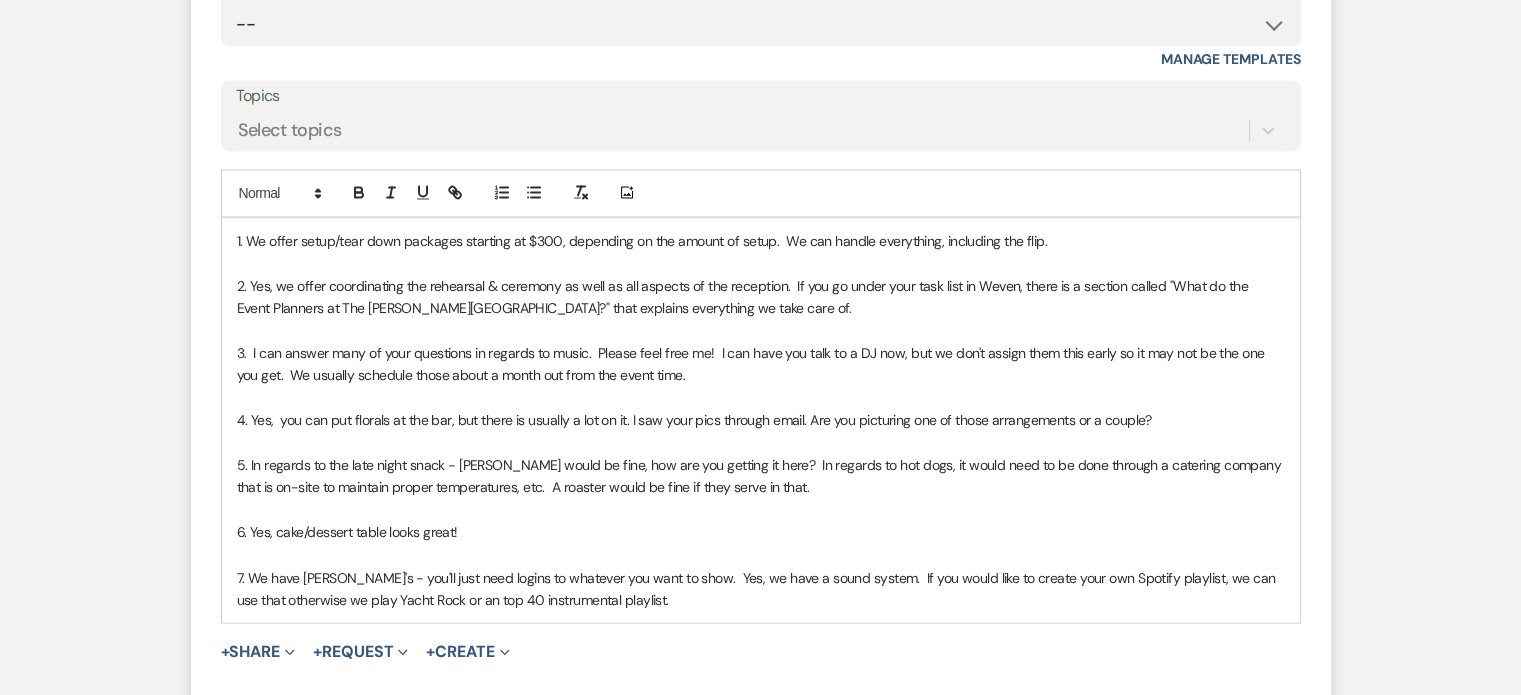 click on "1. We offer setup/tear down packages starting at $300, depending on the amount of setup.  We can handle everything, including the flip." at bounding box center (761, 241) 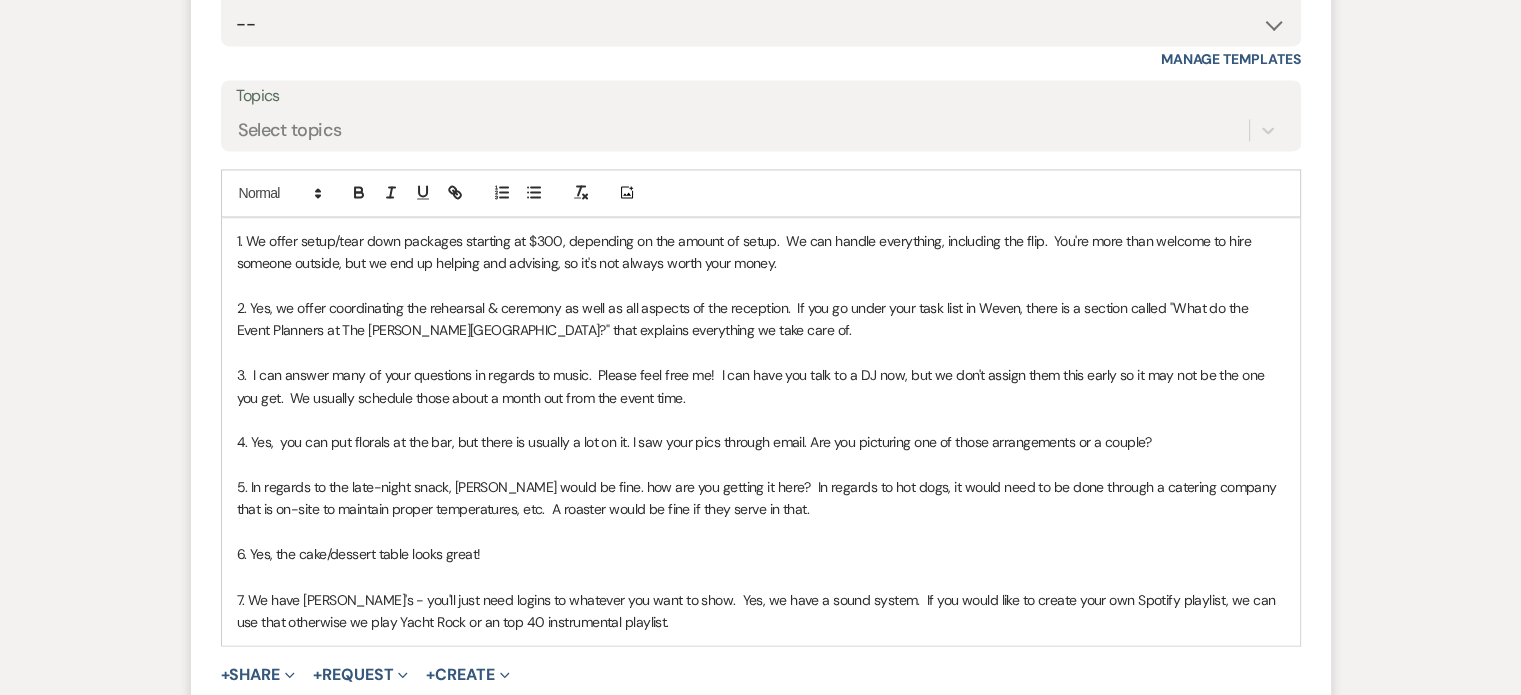 click on "5. In regards to the late-night snack, [PERSON_NAME] would be fine. how are you getting it here?  In regards to hot dogs, it would need to be done through a catering company that is on-site to maintain proper temperatures, etc.  A roaster would be fine if they serve in that." at bounding box center [761, 498] 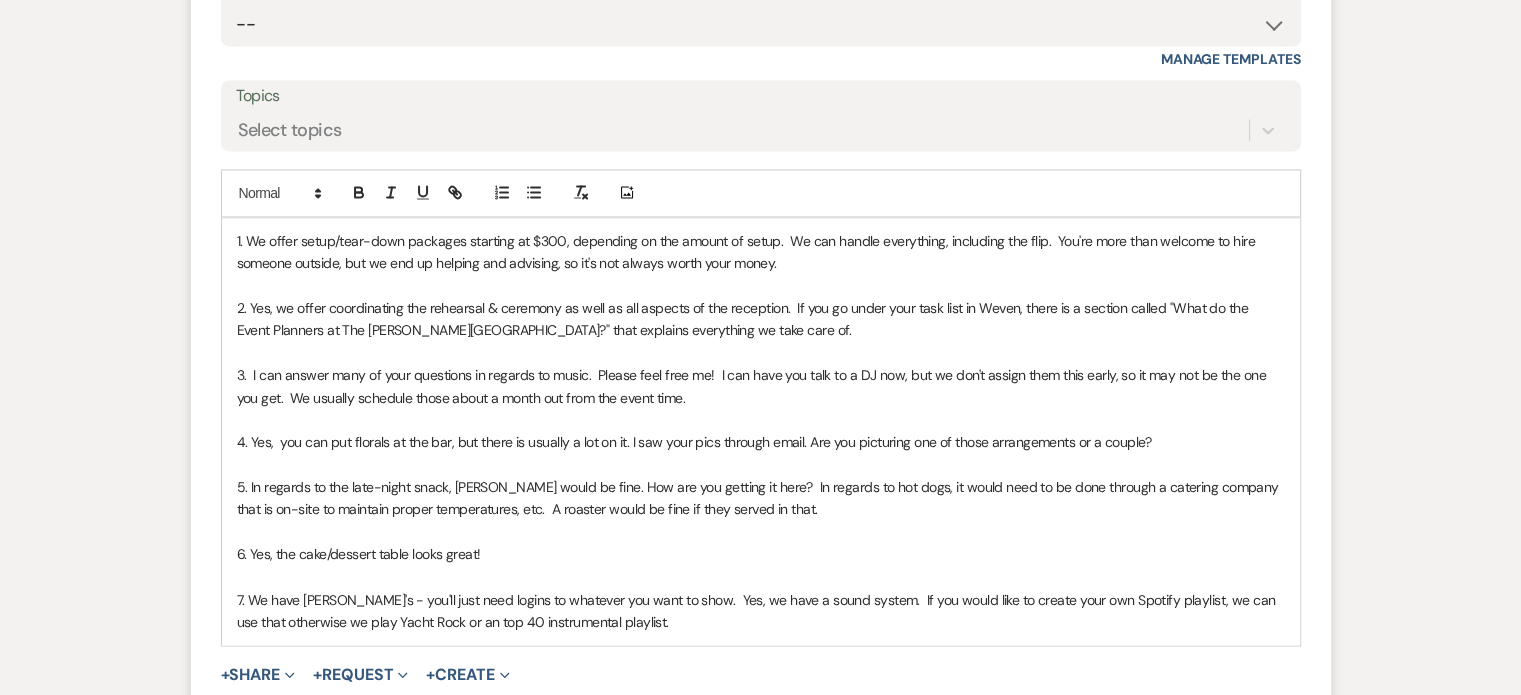 click on "5. In regards to the late-night snack, [PERSON_NAME] would be fine. How are you getting it here?  In regards to hot dogs, it would need to be done through a catering company that is on-site to maintain proper temperatures, etc.  A roaster would be fine if they served in that." at bounding box center [761, 498] 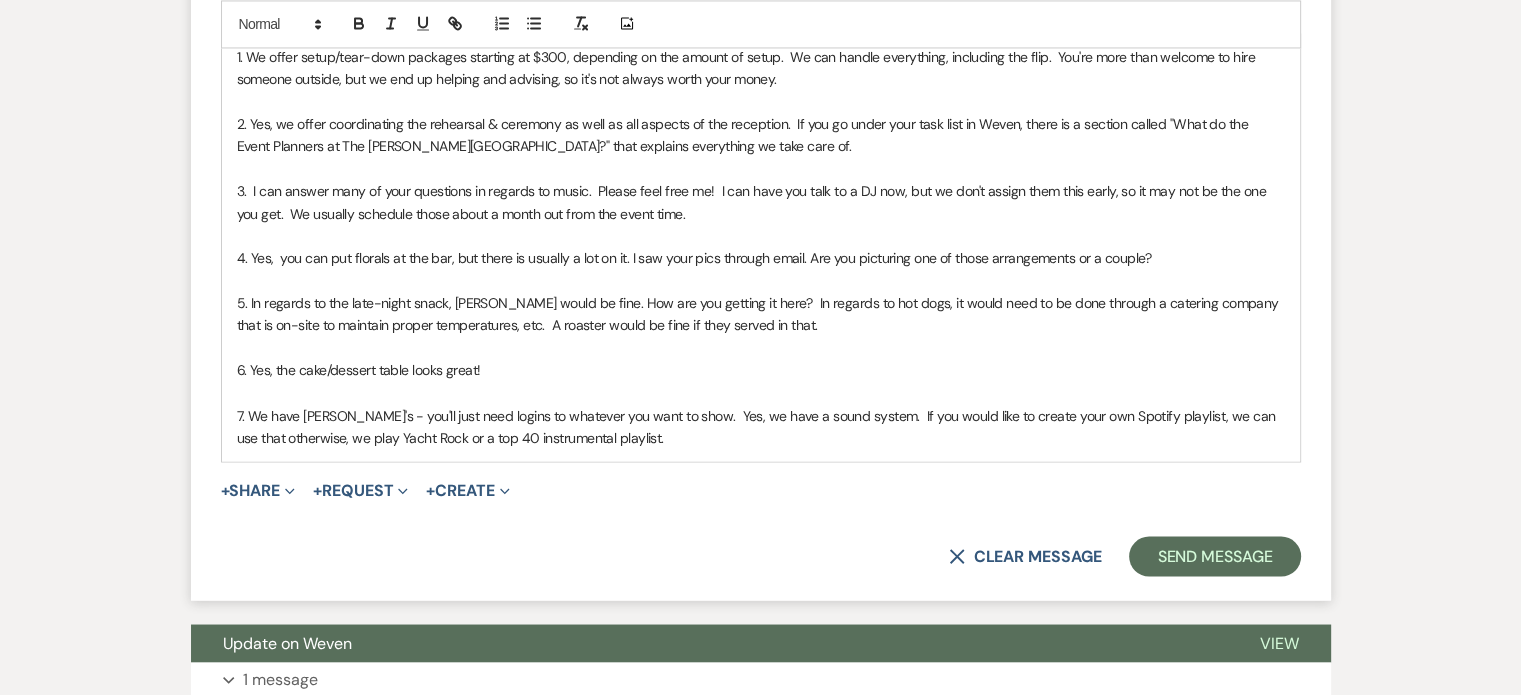scroll, scrollTop: 3432, scrollLeft: 0, axis: vertical 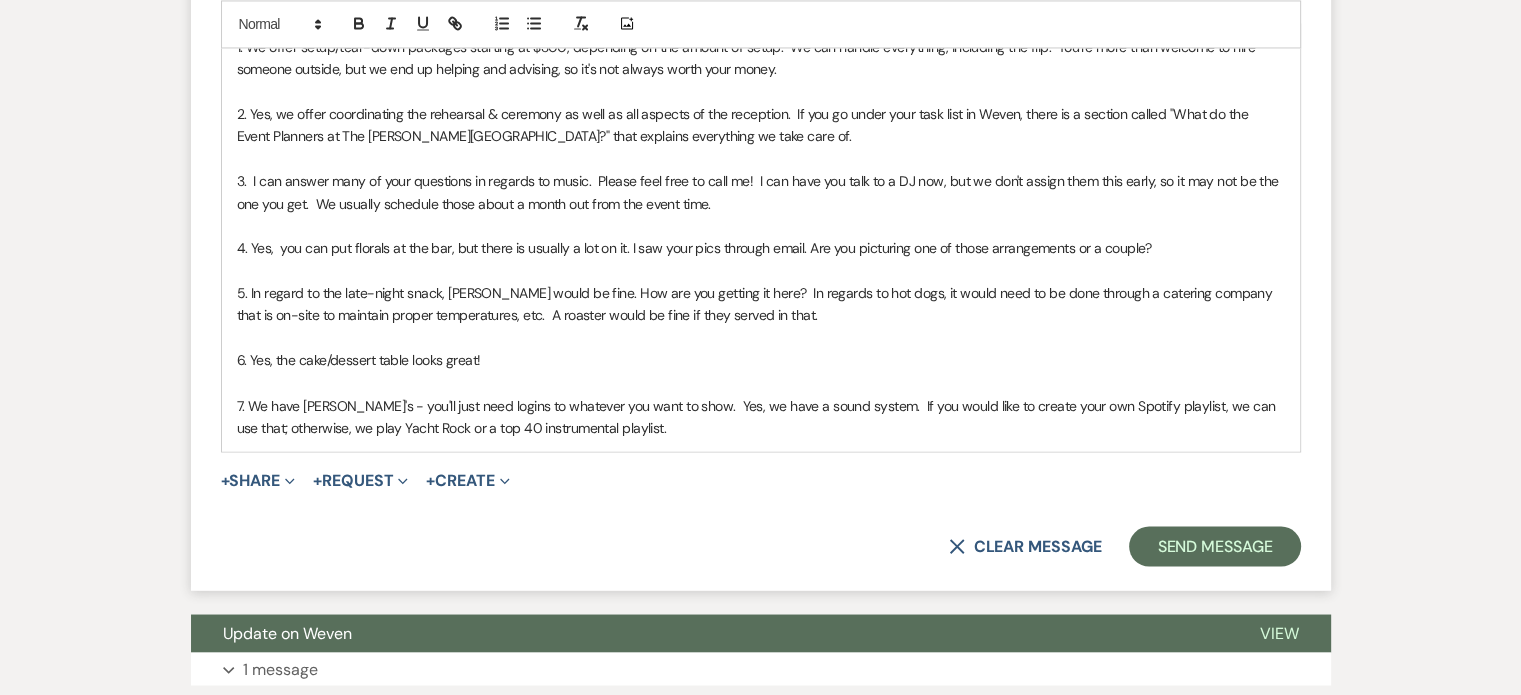 click on "7. We have [PERSON_NAME]'s - you'll just need logins to whatever you want to show.  Yes, we have a sound system.  If you would like to create your own Spotify playlist, we can use that; otherwise, we play Yacht Rock or a top 40 instrumental playlist." at bounding box center [761, 416] 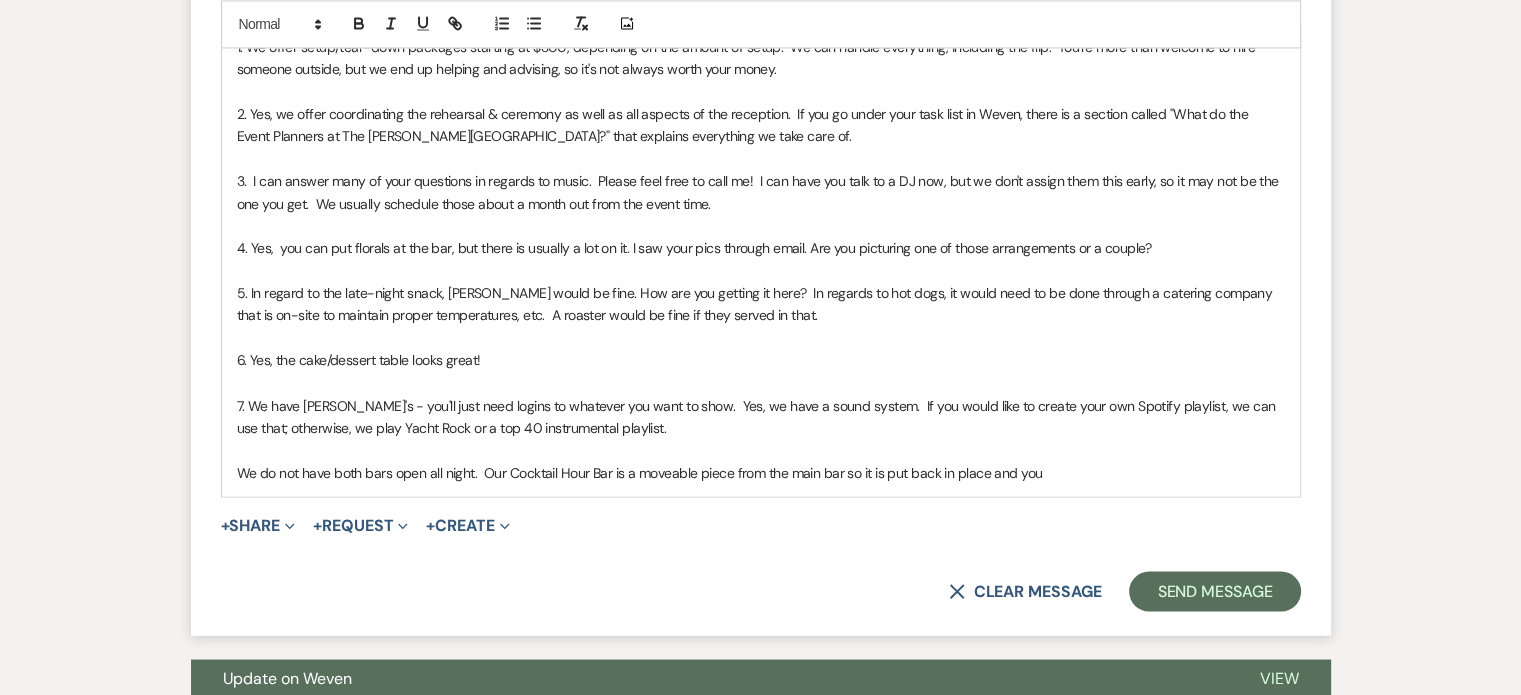 click on "5. In regard to the late-night snack, [PERSON_NAME] would be fine. How are you getting it here?  In regards to hot dogs, it would need to be done through a catering company that is on-site to maintain proper temperatures, etc.  A roaster would be fine if they served in that." at bounding box center [761, 304] 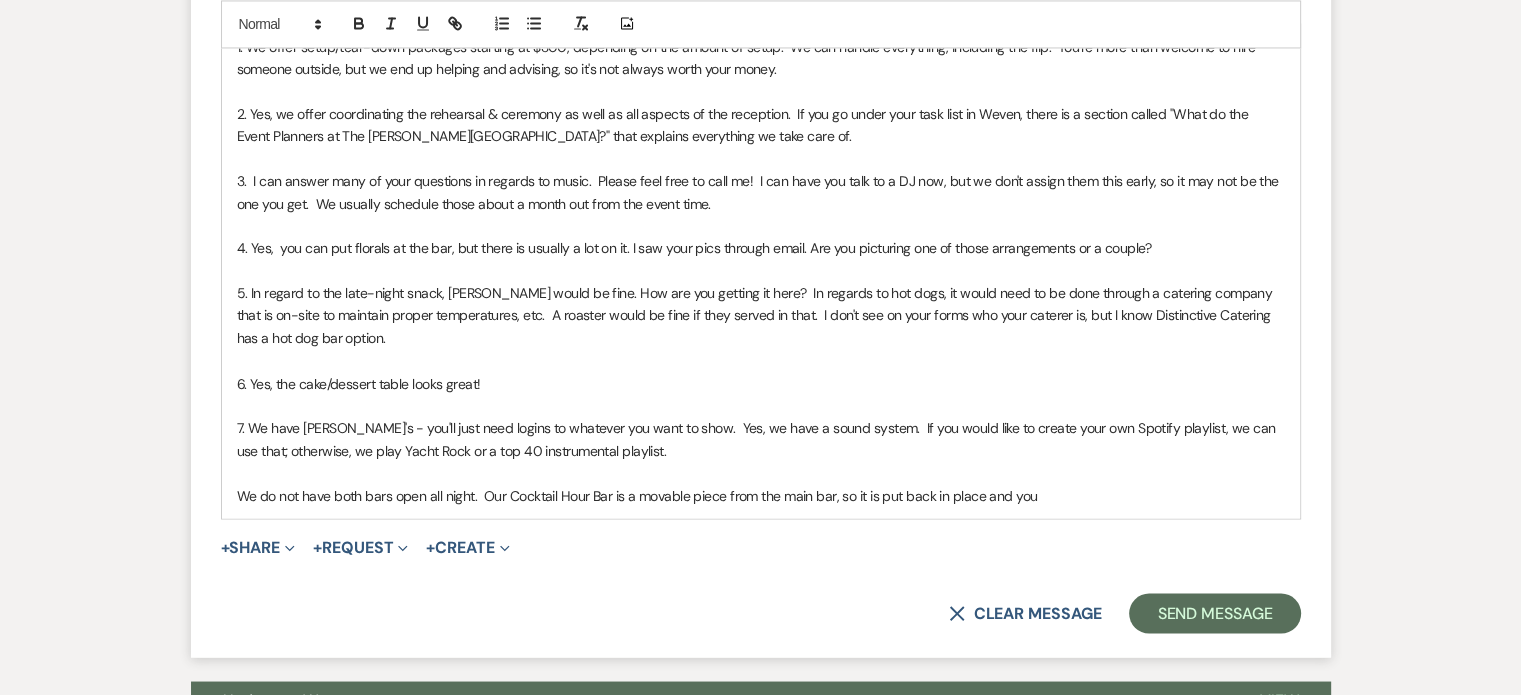click on "We do not have both bars open all night.  Our Cocktail Hour Bar is a movable piece from the main bar, so it is put back in place and you" at bounding box center (761, 495) 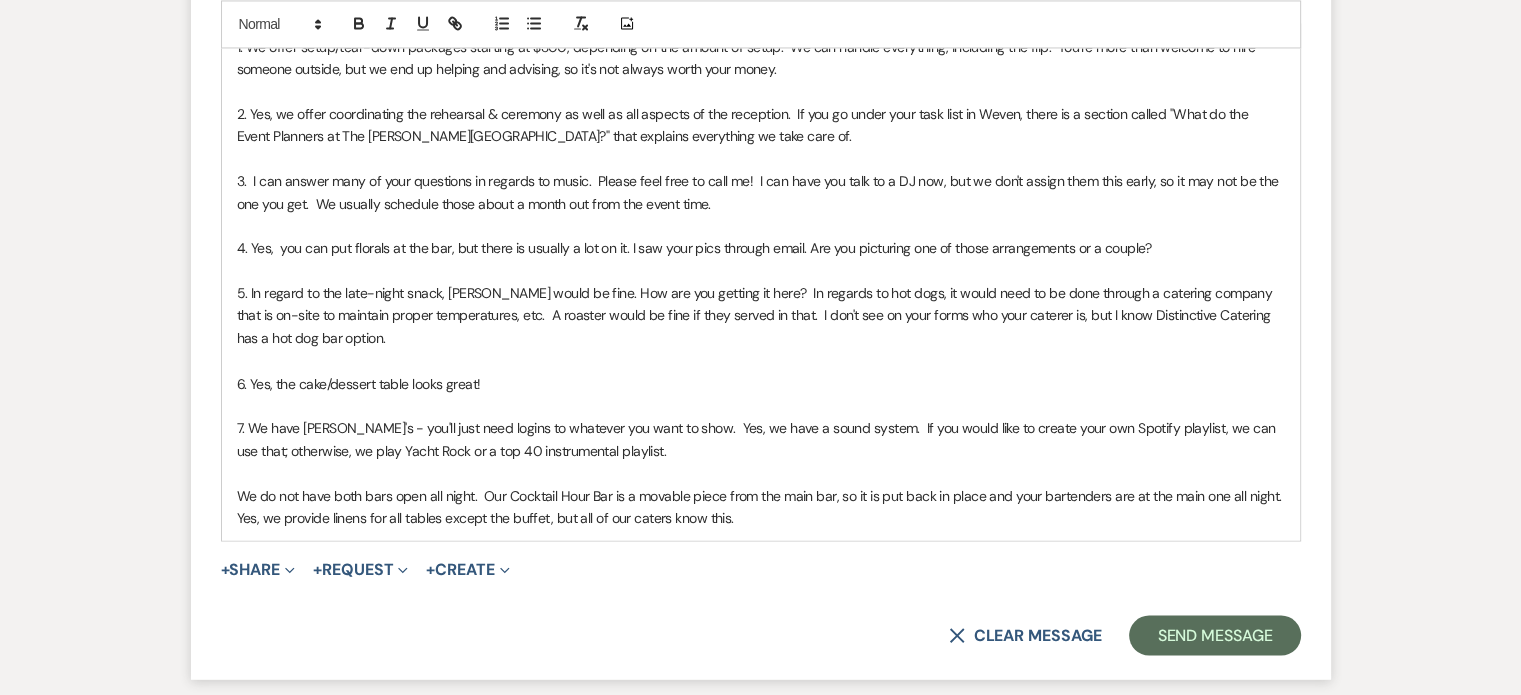 click on "Yes, we provide linens for all tables except the buffet, but all of our caters know this." at bounding box center [761, 517] 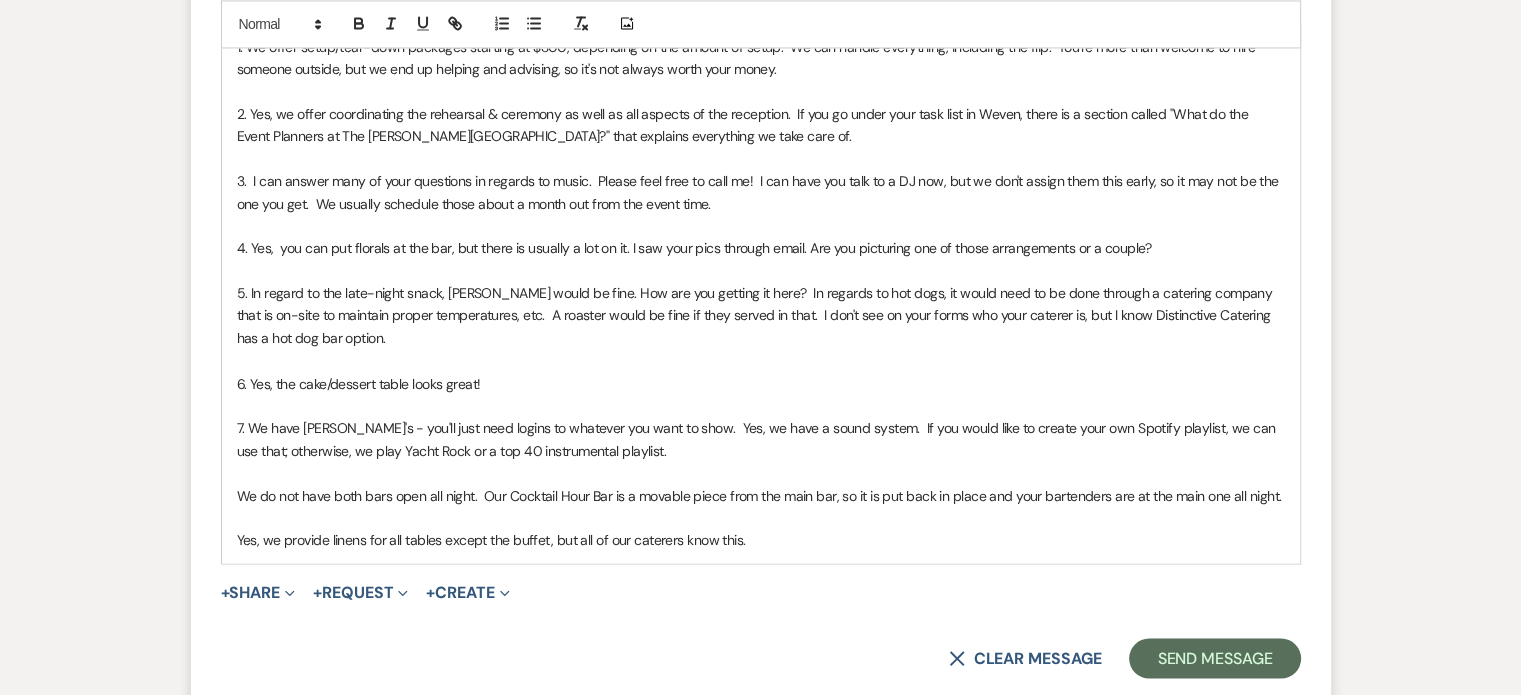 click on "Yes, we provide linens for all tables except the buffet, but all of our caterers know this." at bounding box center [761, 539] 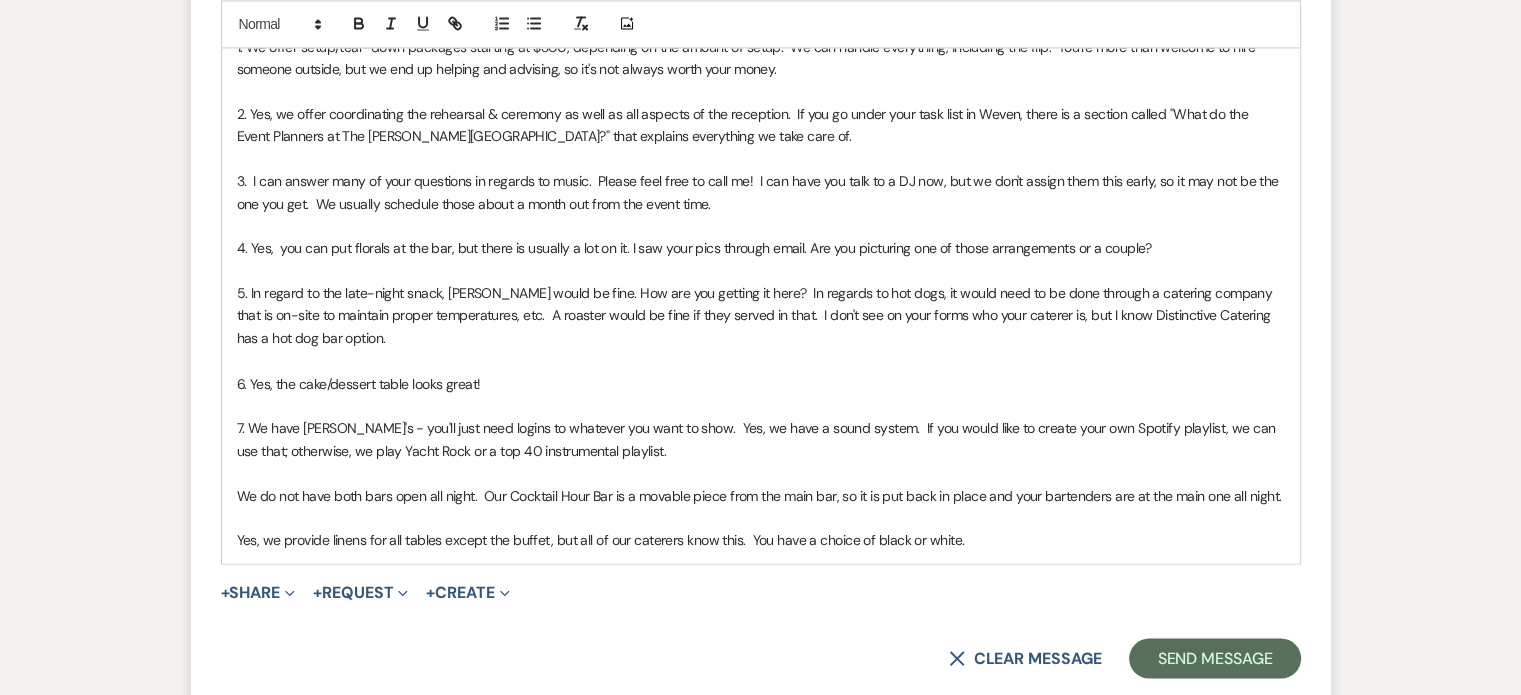 click on "Yes, we provide linens for all tables except the buffet, but all of our caterers know this.  You have a choice of black or white." at bounding box center (761, 539) 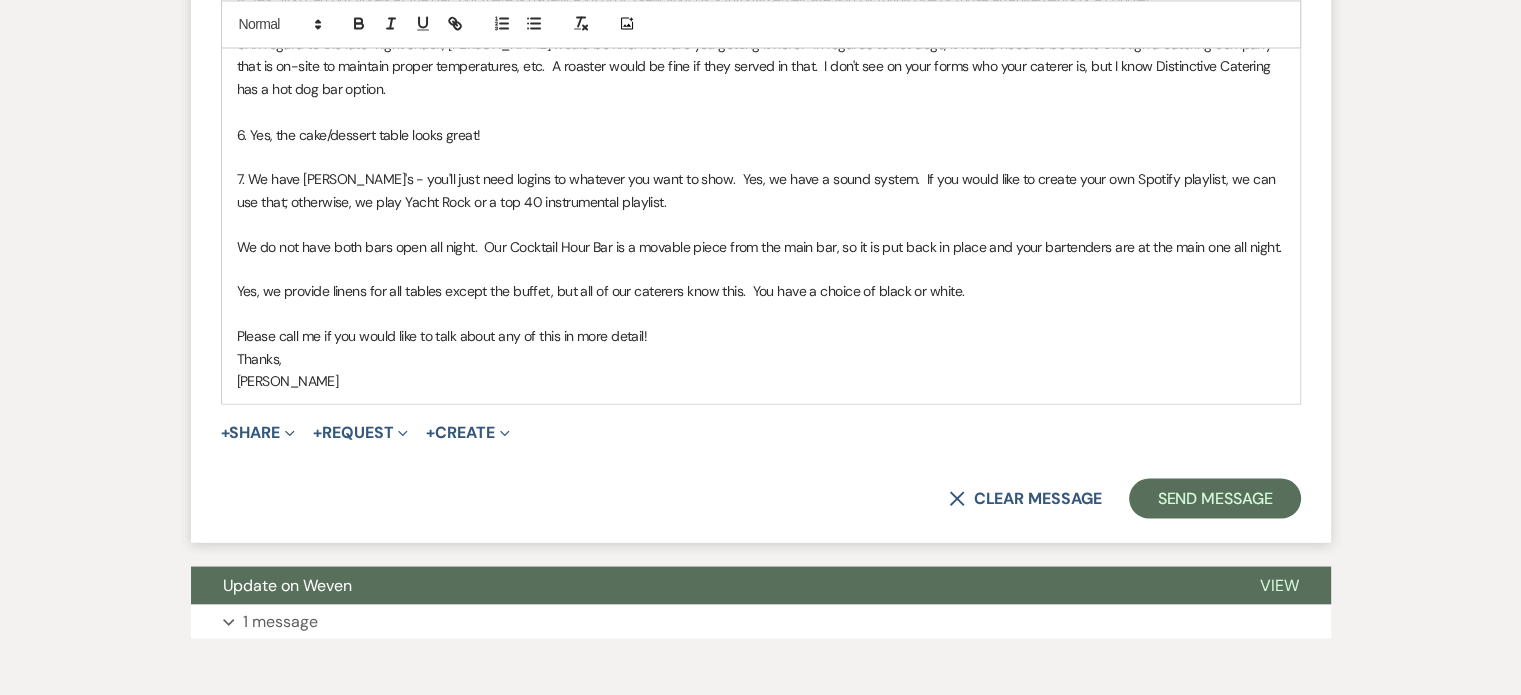 scroll, scrollTop: 3695, scrollLeft: 0, axis: vertical 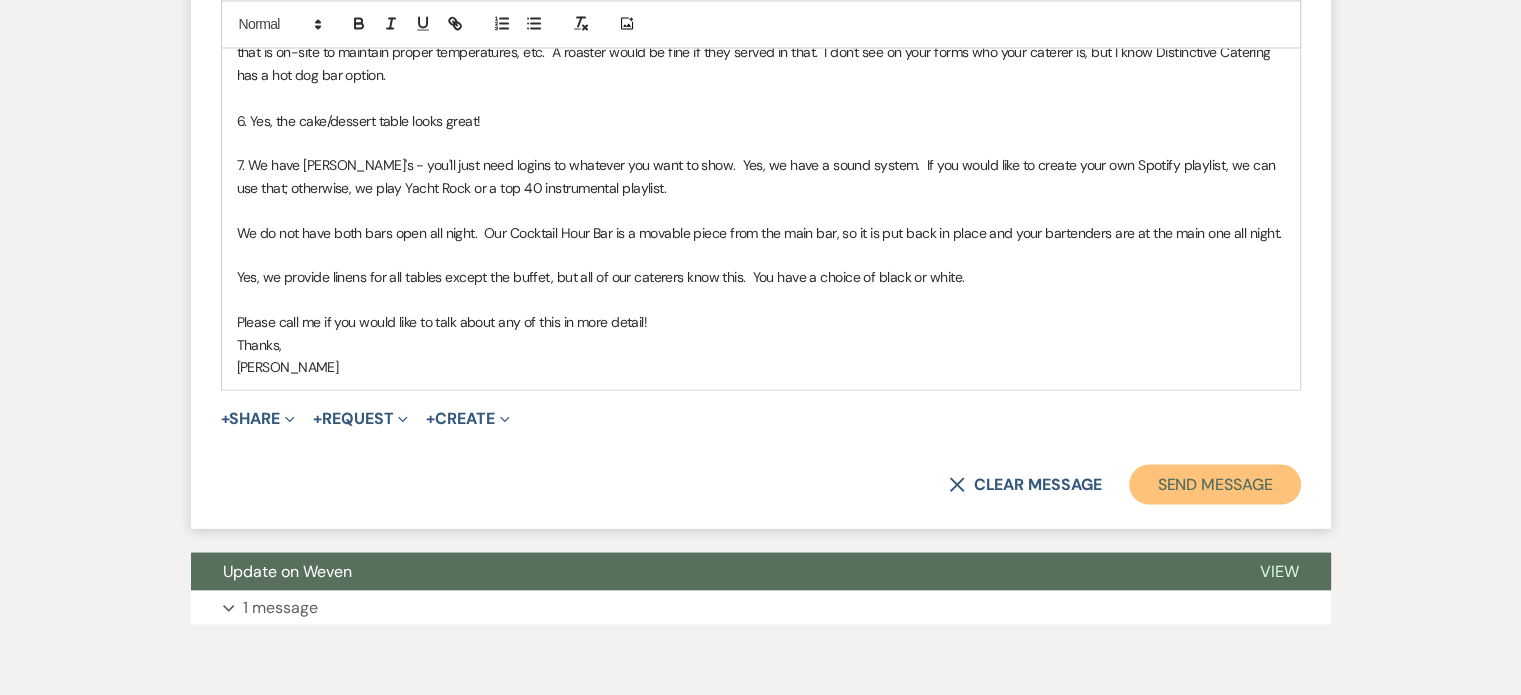 click on "Send Message" at bounding box center (1214, 484) 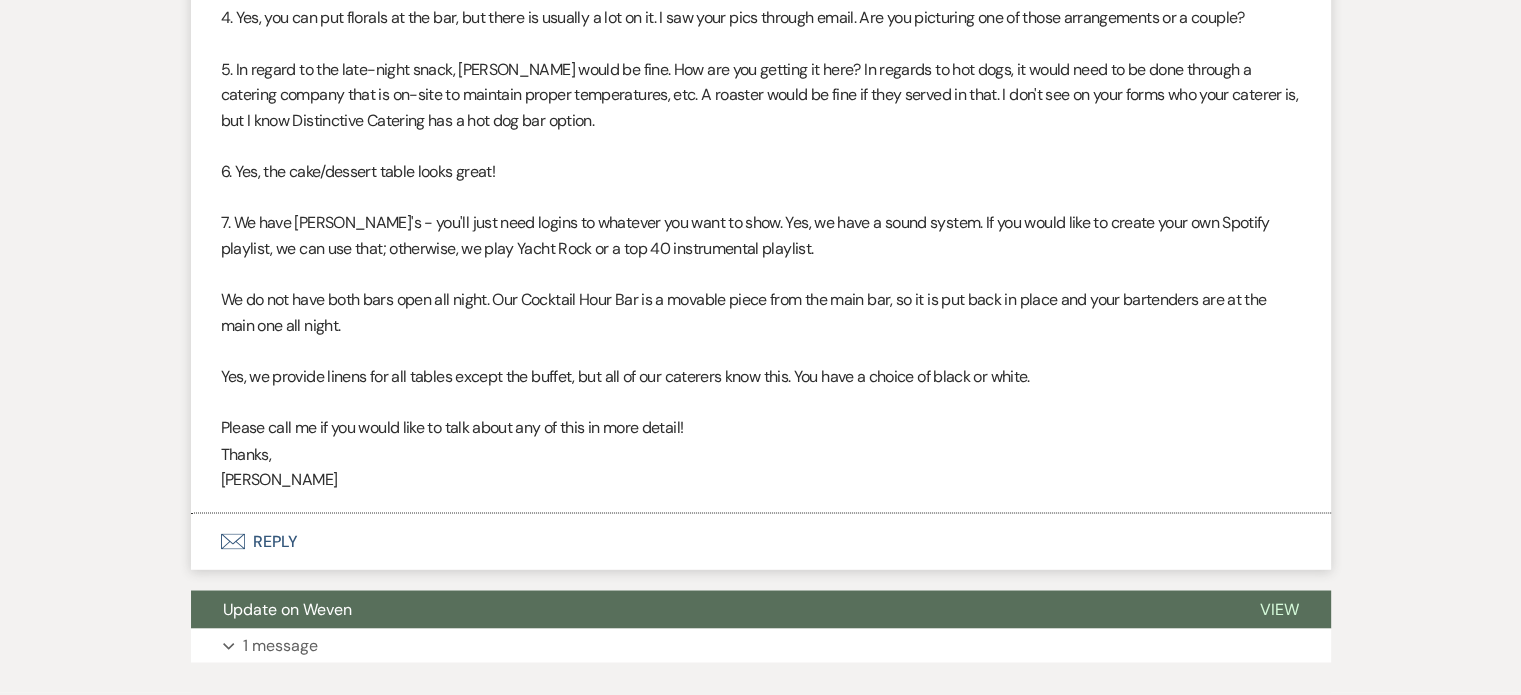 scroll, scrollTop: 3347, scrollLeft: 0, axis: vertical 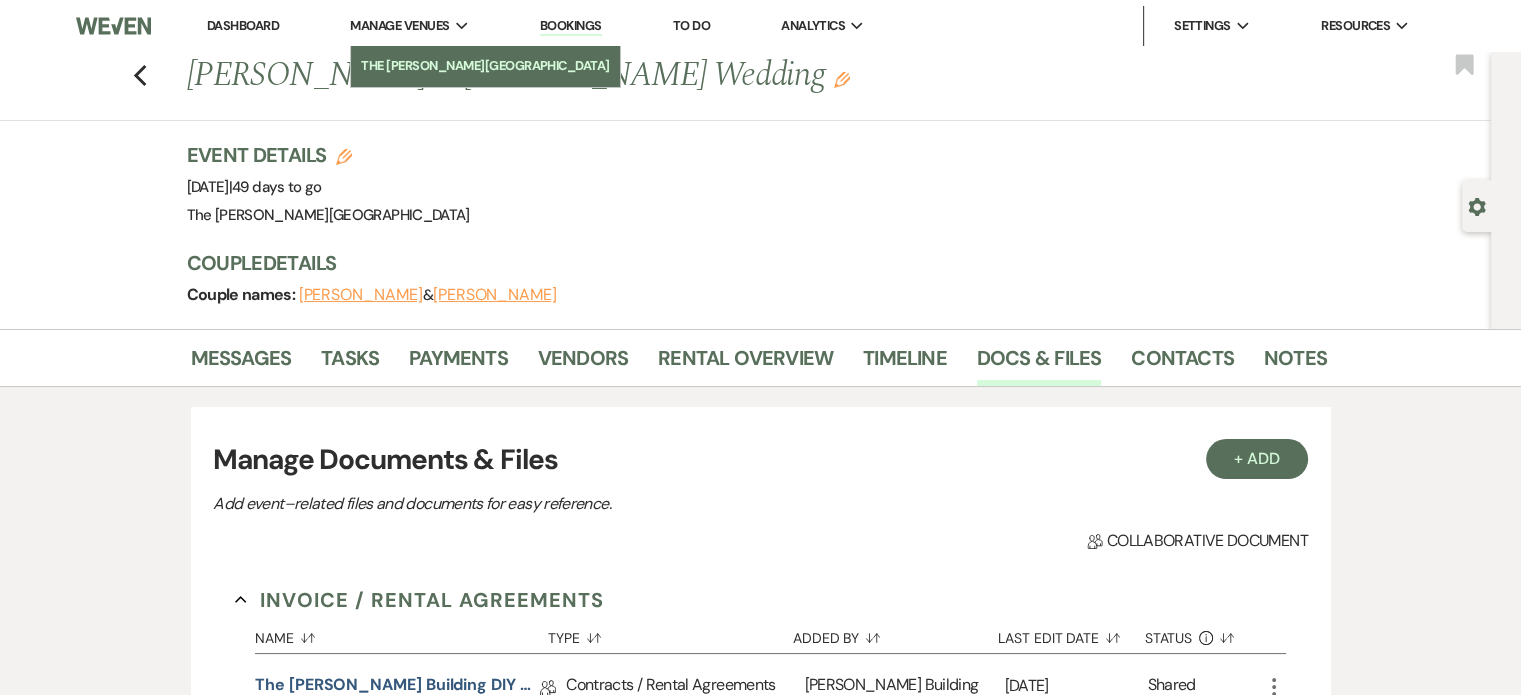 click on "The [PERSON_NAME][GEOGRAPHIC_DATA]" at bounding box center (485, 66) 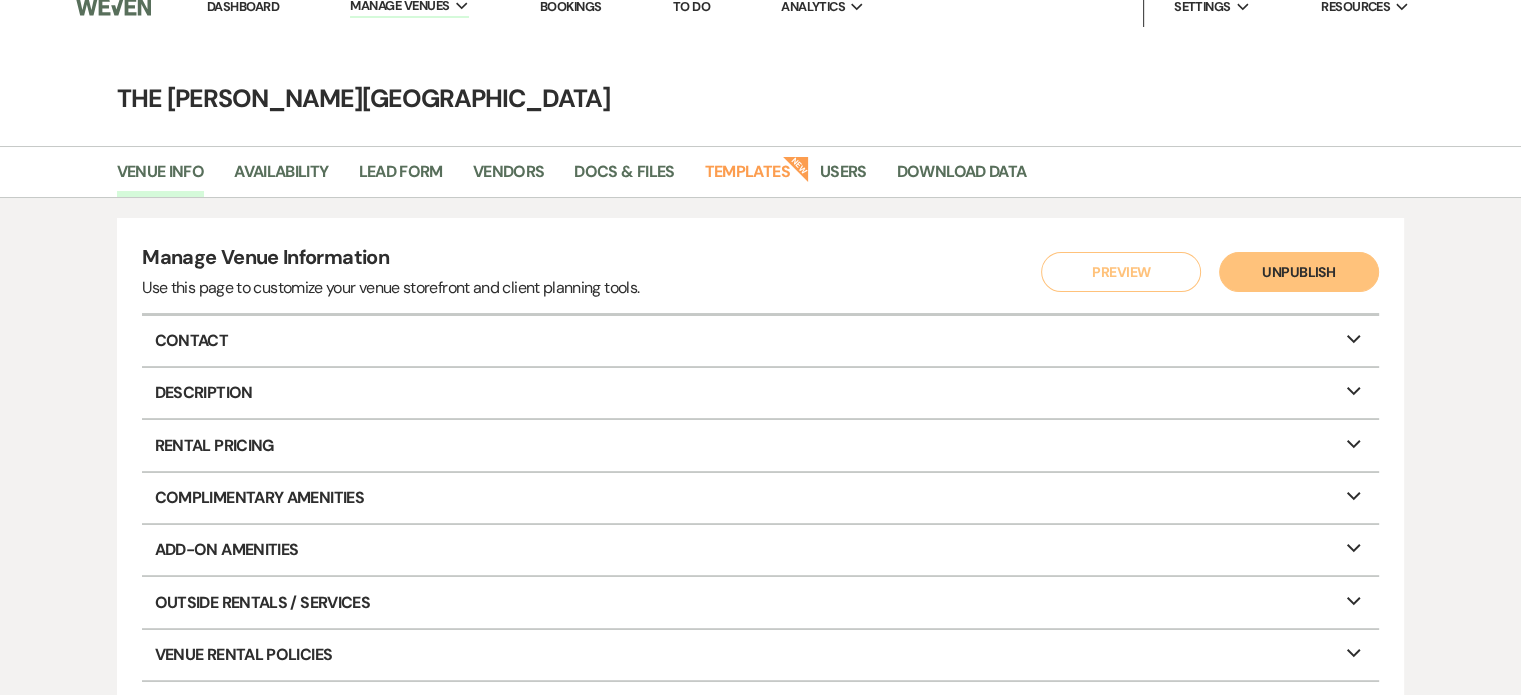 scroll, scrollTop: 0, scrollLeft: 0, axis: both 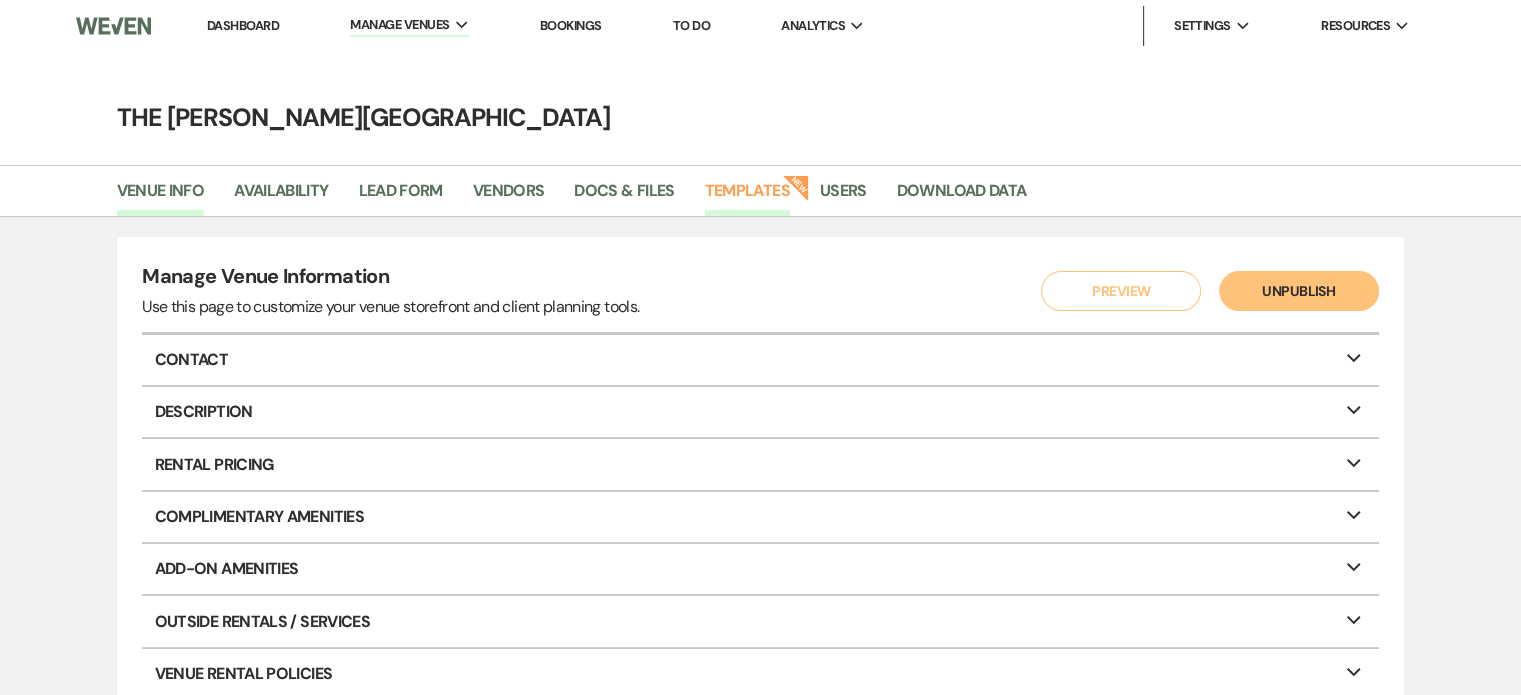 click on "Templates" at bounding box center (747, 197) 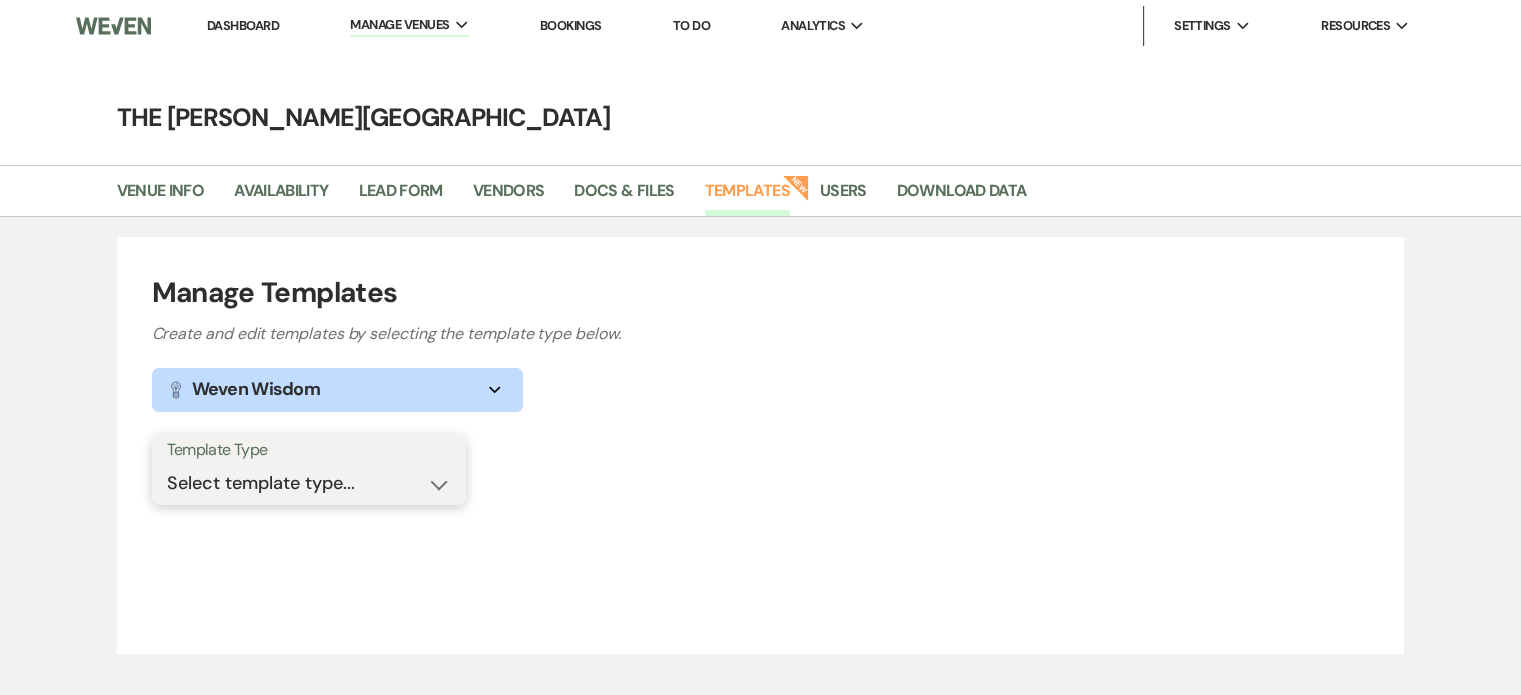 click on "Select template type... Task List Message Templates Payment Plan Inventory Items Categories" at bounding box center [309, 483] 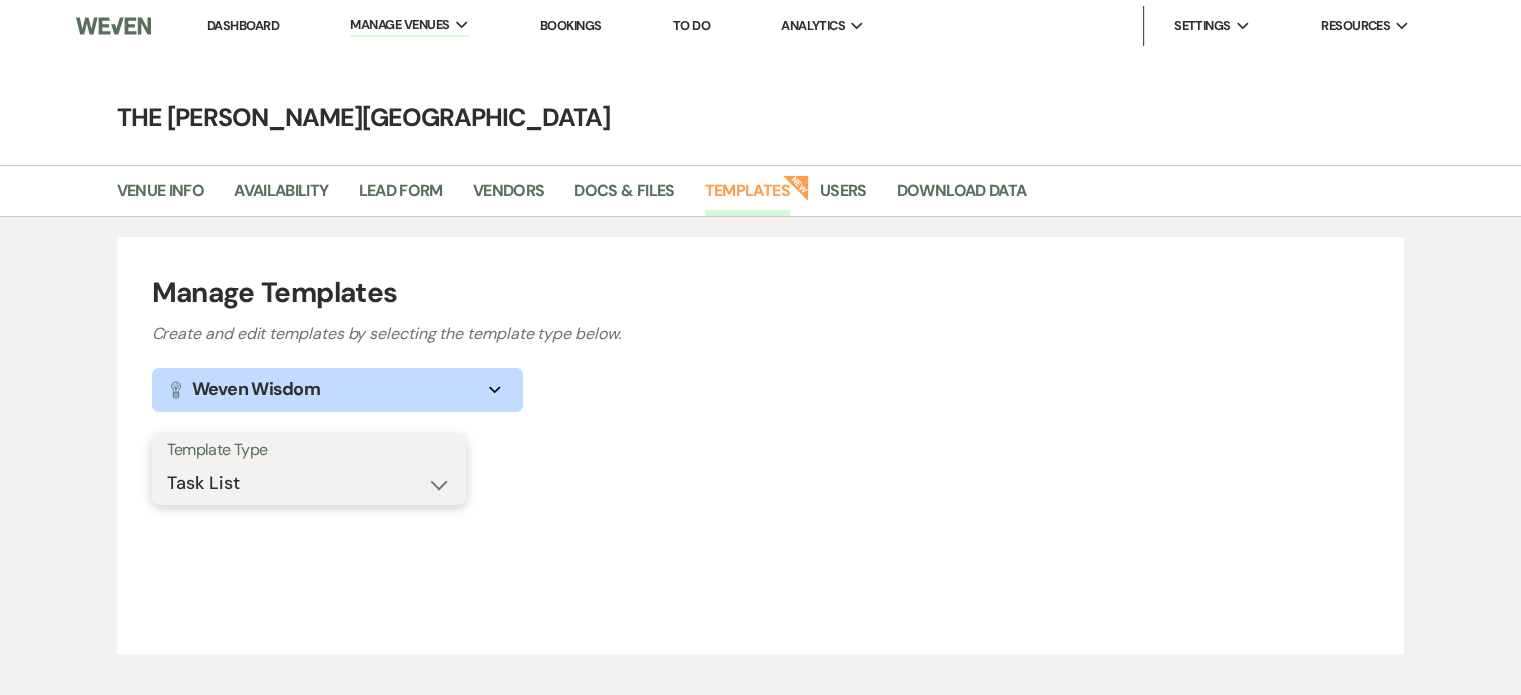 click on "Select template type... Task List Message Templates Payment Plan Inventory Items Categories" at bounding box center [309, 483] 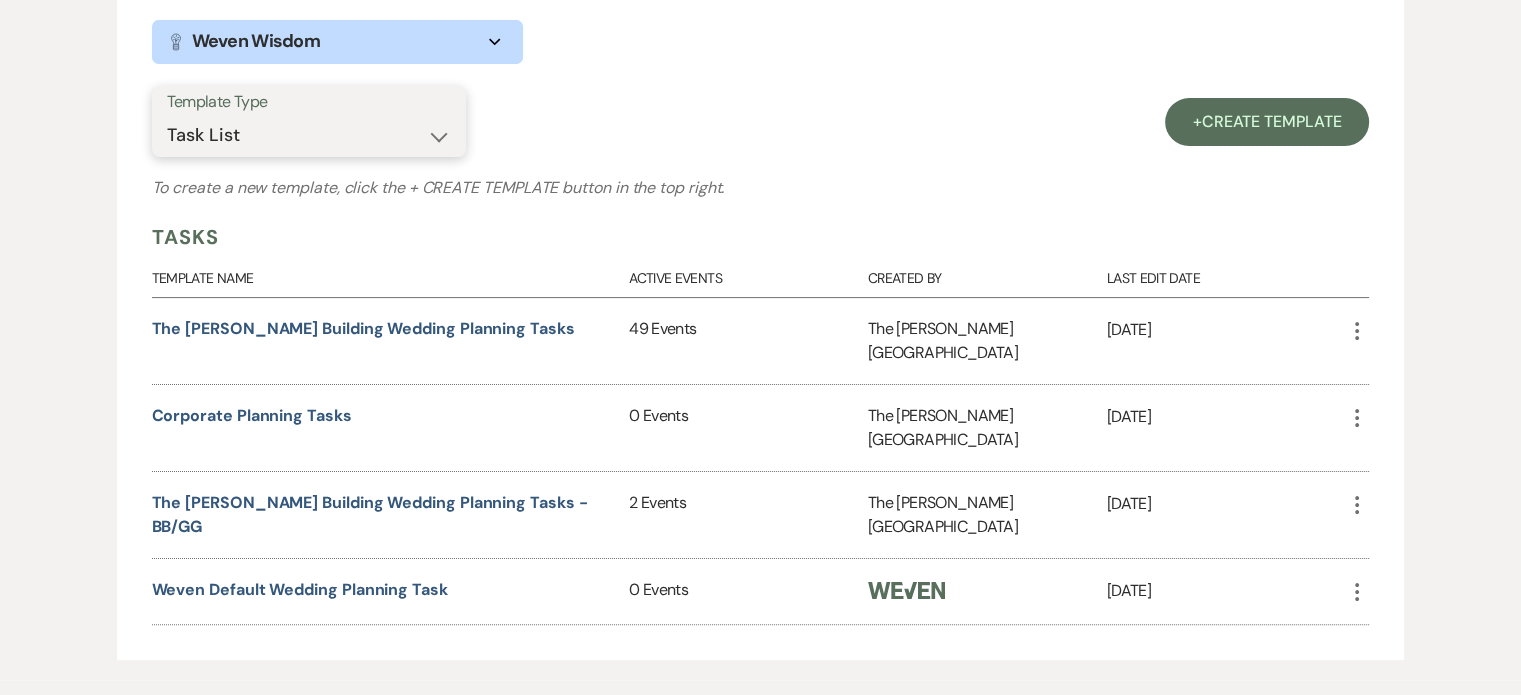 scroll, scrollTop: 373, scrollLeft: 0, axis: vertical 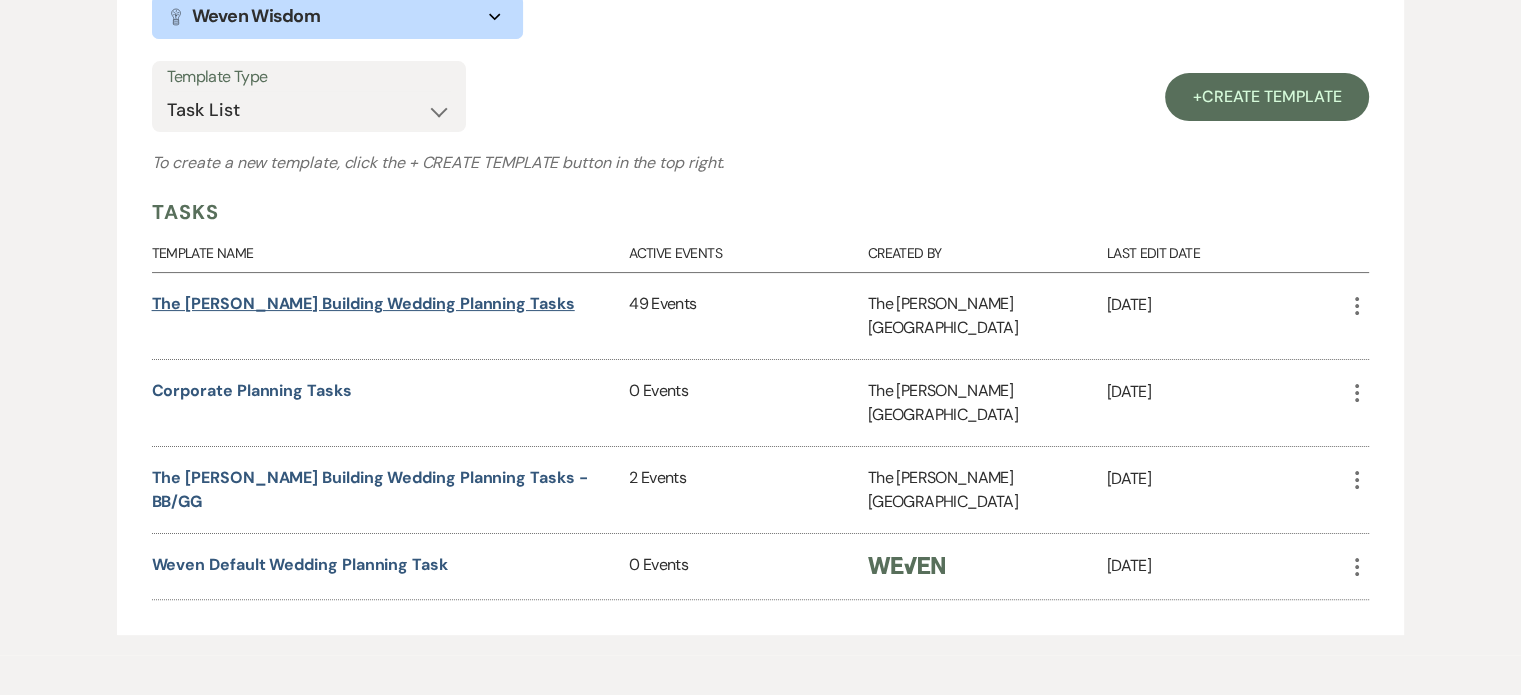 click on "The Harris Building Wedding Planning Tasks" at bounding box center [363, 303] 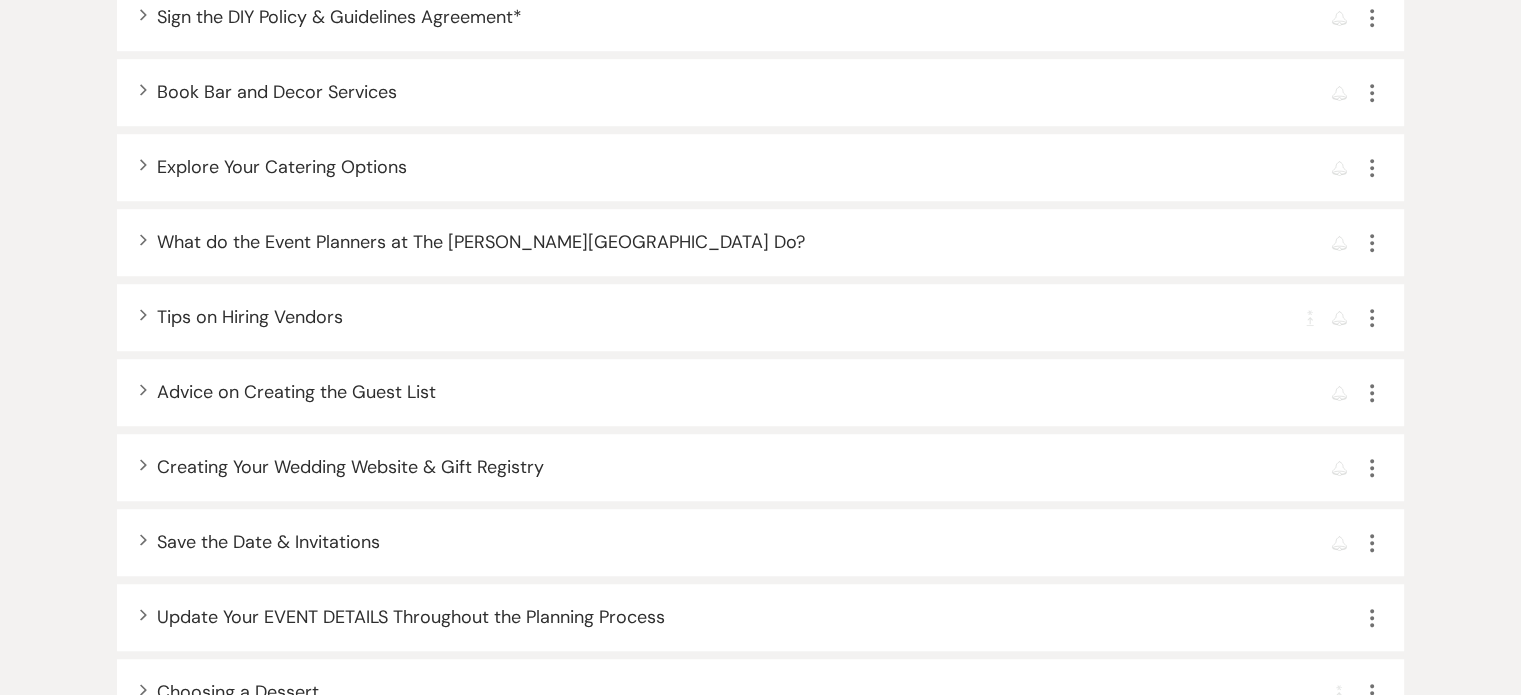 scroll, scrollTop: 1305, scrollLeft: 0, axis: vertical 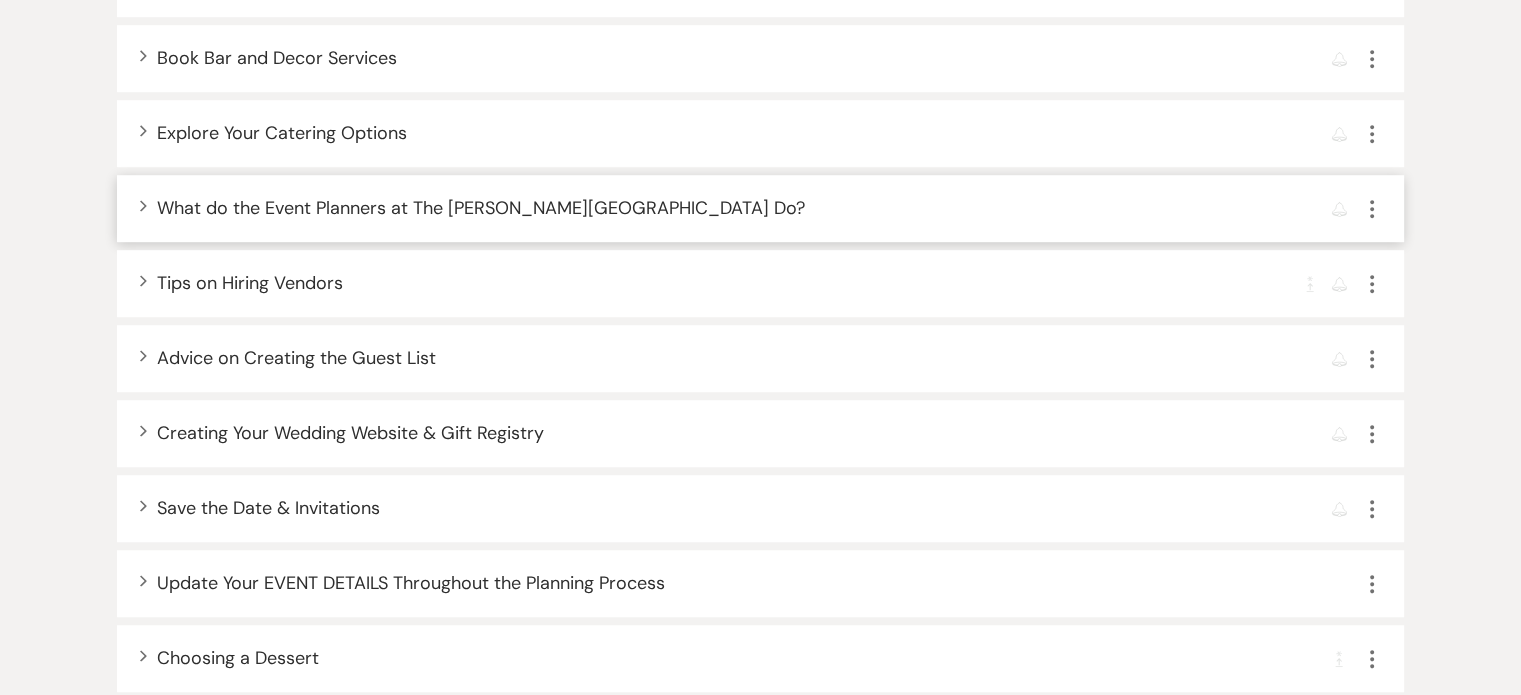 click on "Expand What do the Event Planners at The Harris Building Do? Reminder More" at bounding box center [761, 208] 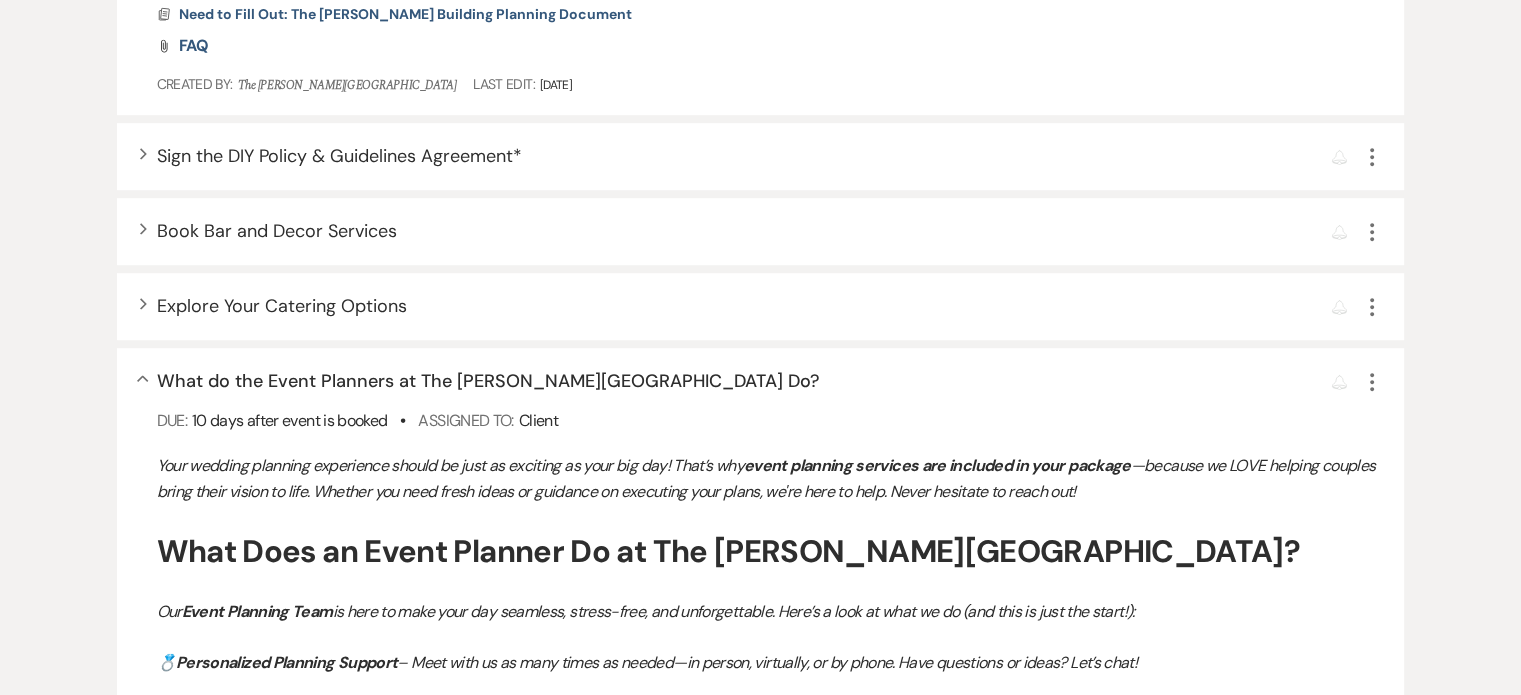 scroll, scrollTop: 1138, scrollLeft: 0, axis: vertical 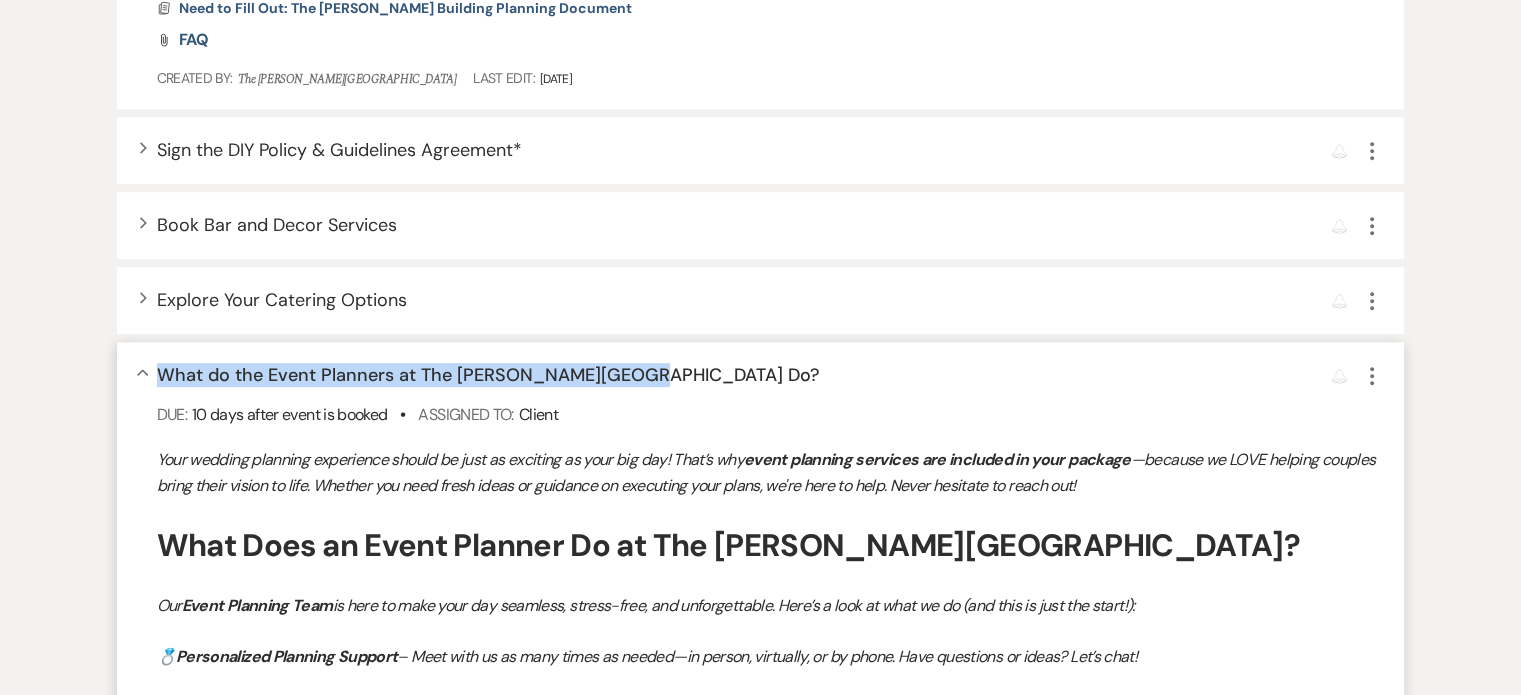 drag, startPoint x: 616, startPoint y: 371, endPoint x: 159, endPoint y: 380, distance: 457.08862 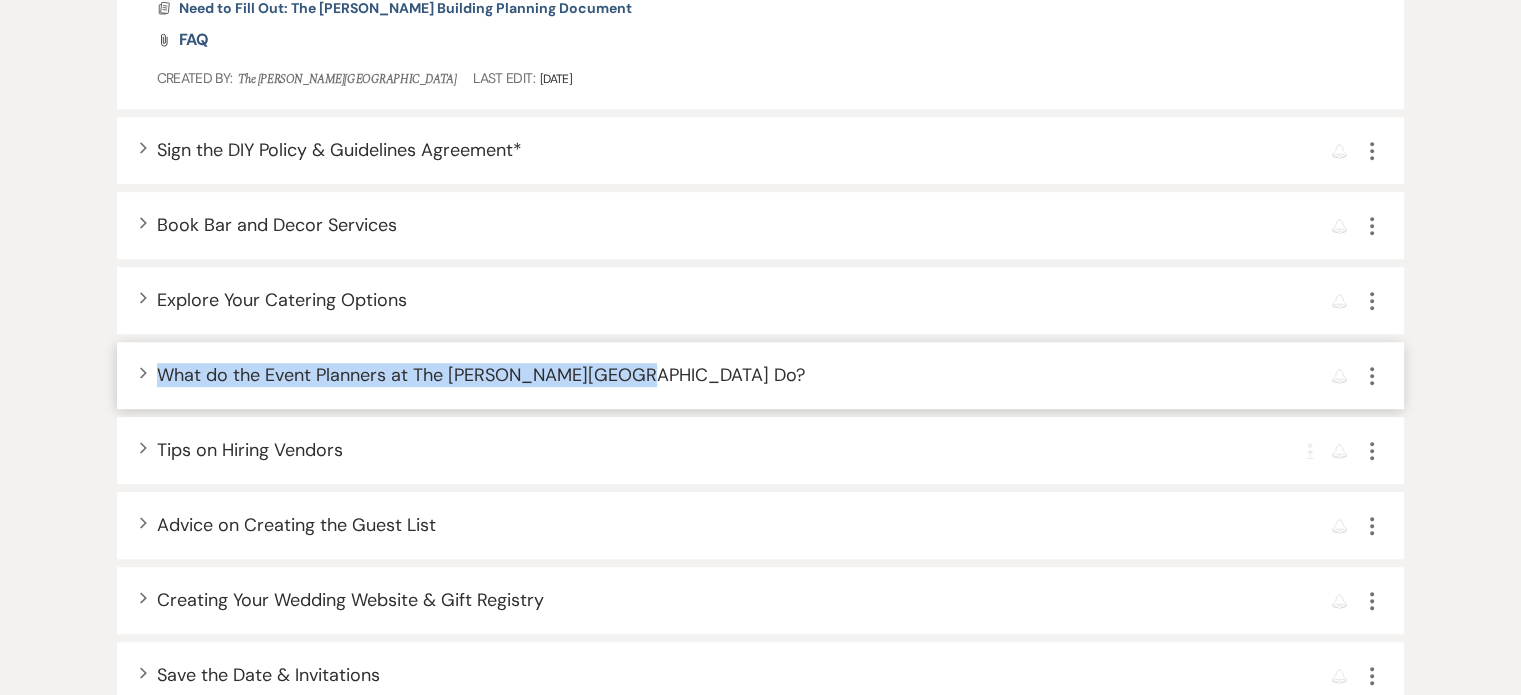 copy on "What do the Event Planners at The Harris Building Do?" 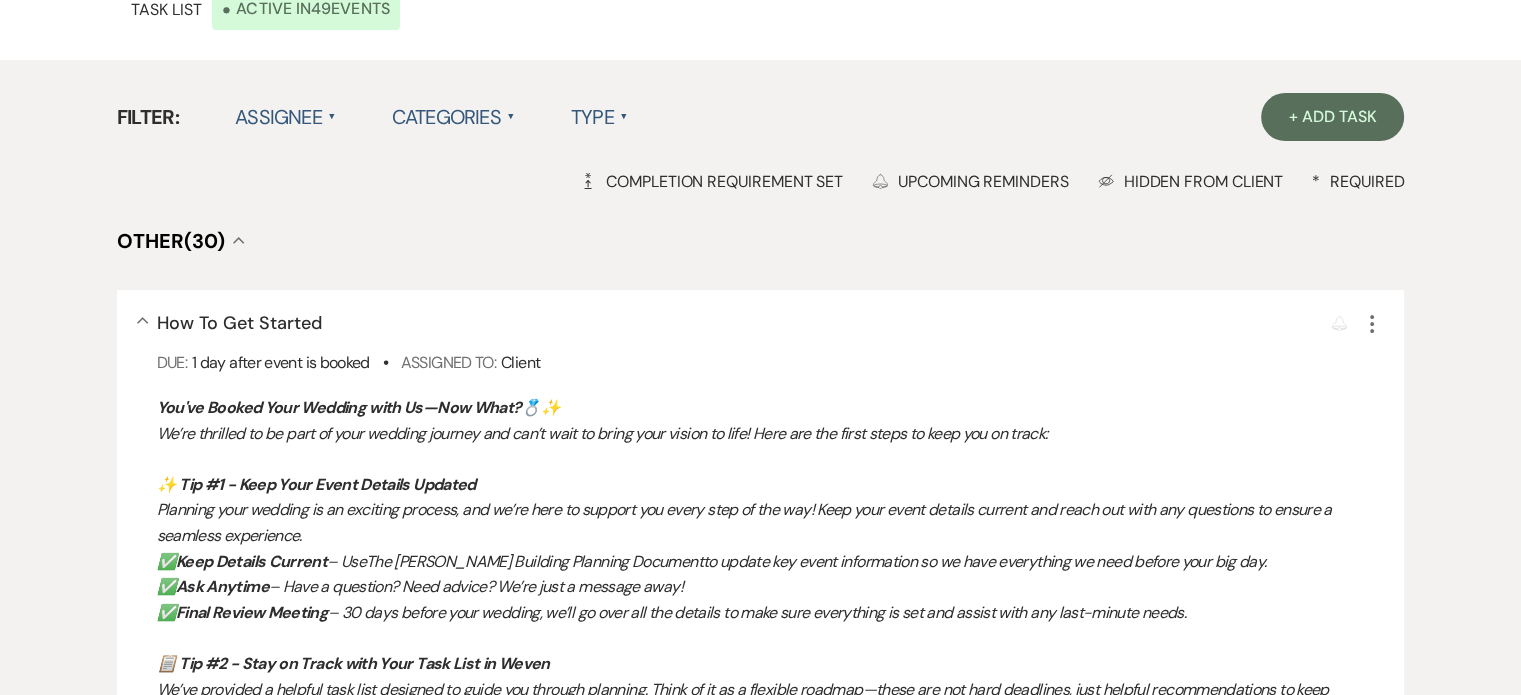 scroll, scrollTop: 0, scrollLeft: 0, axis: both 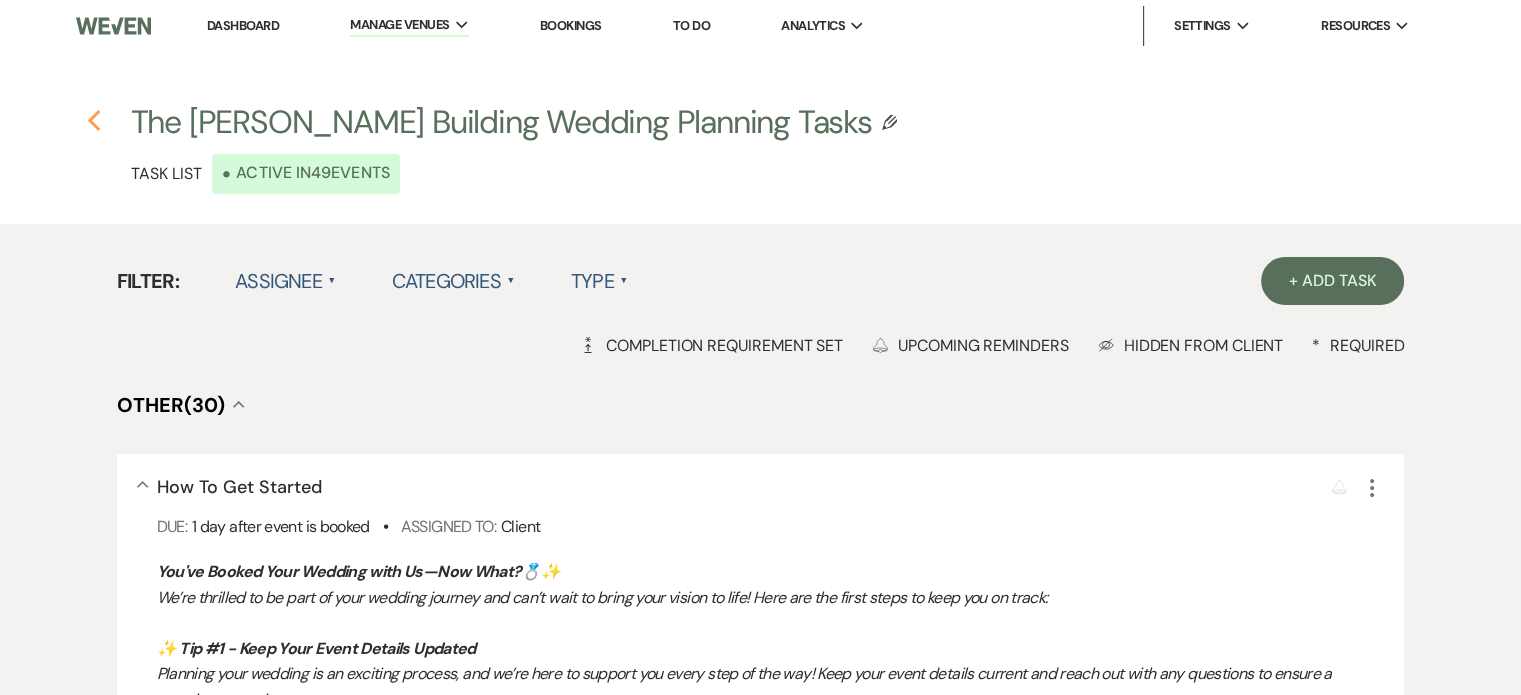 click on "Previous" 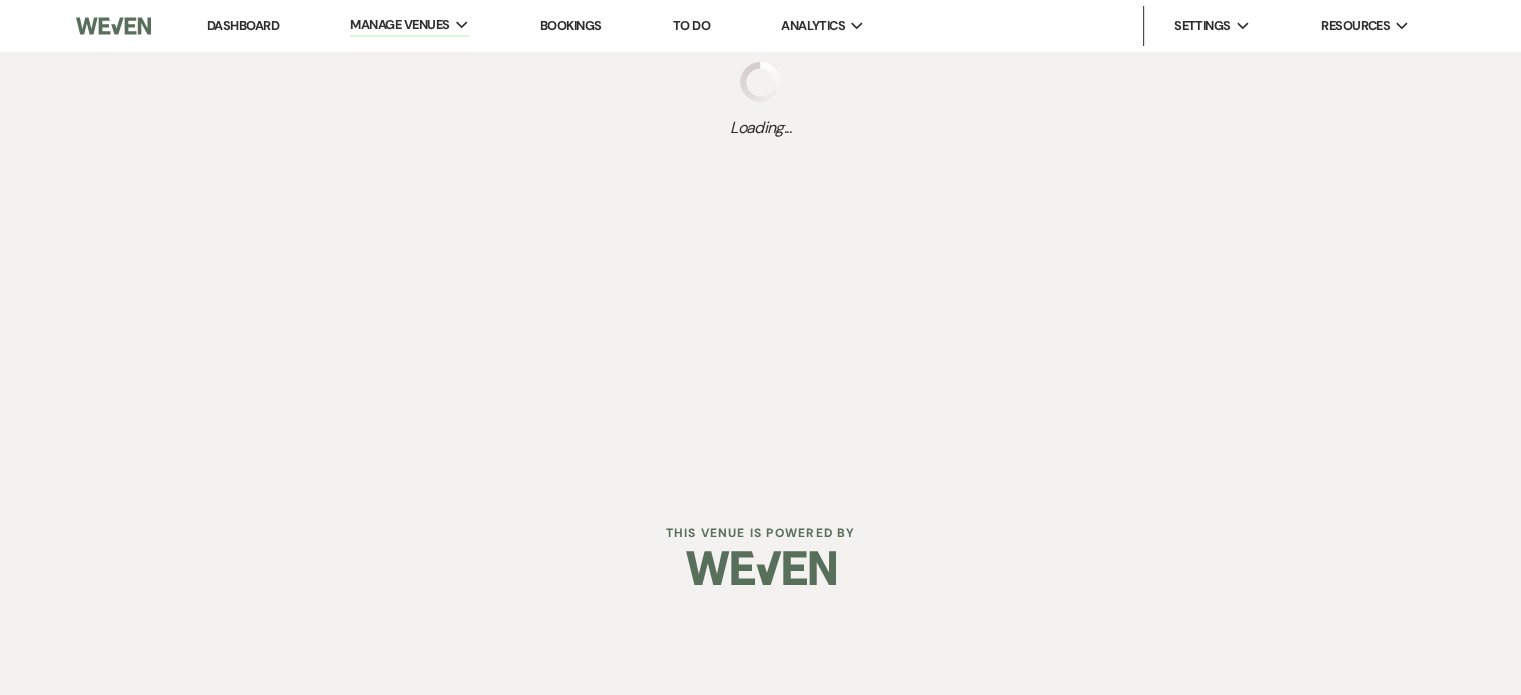 select on "Task List" 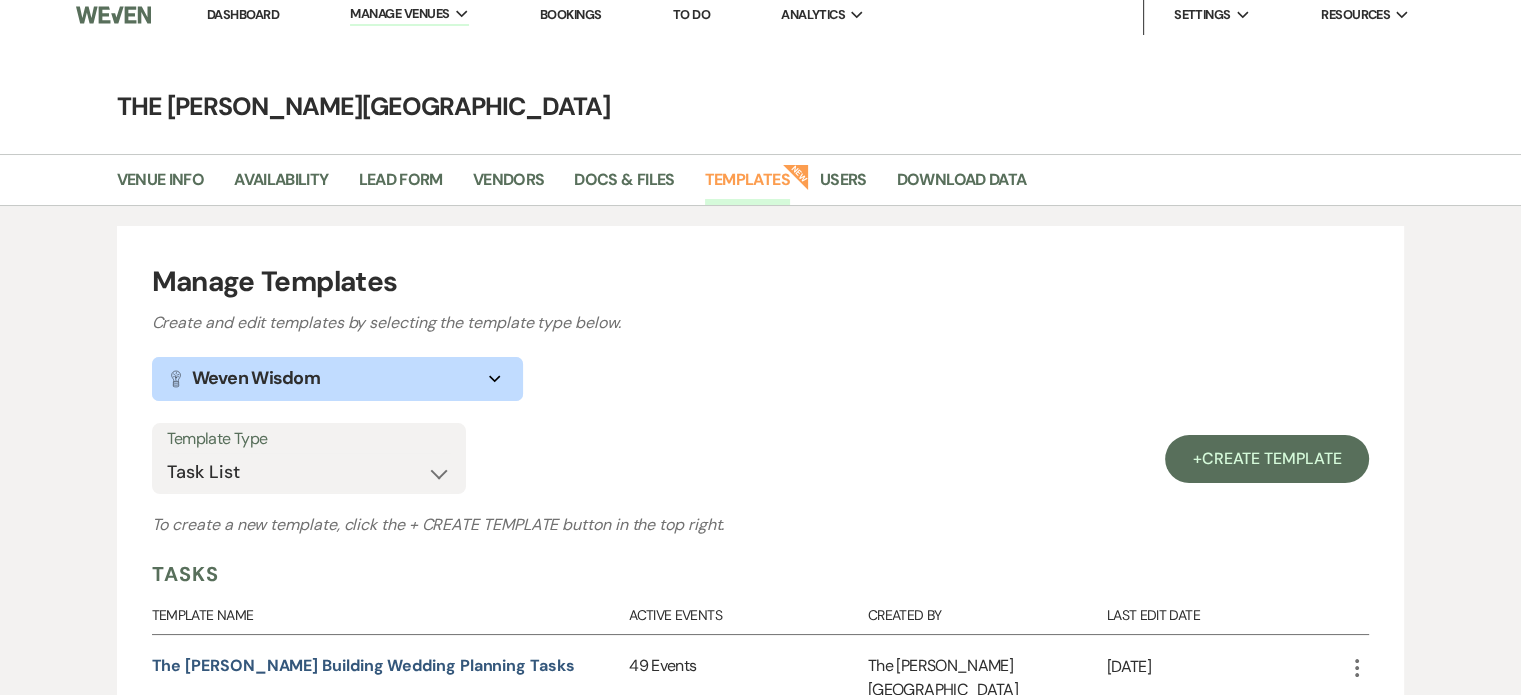 scroll, scrollTop: 3, scrollLeft: 0, axis: vertical 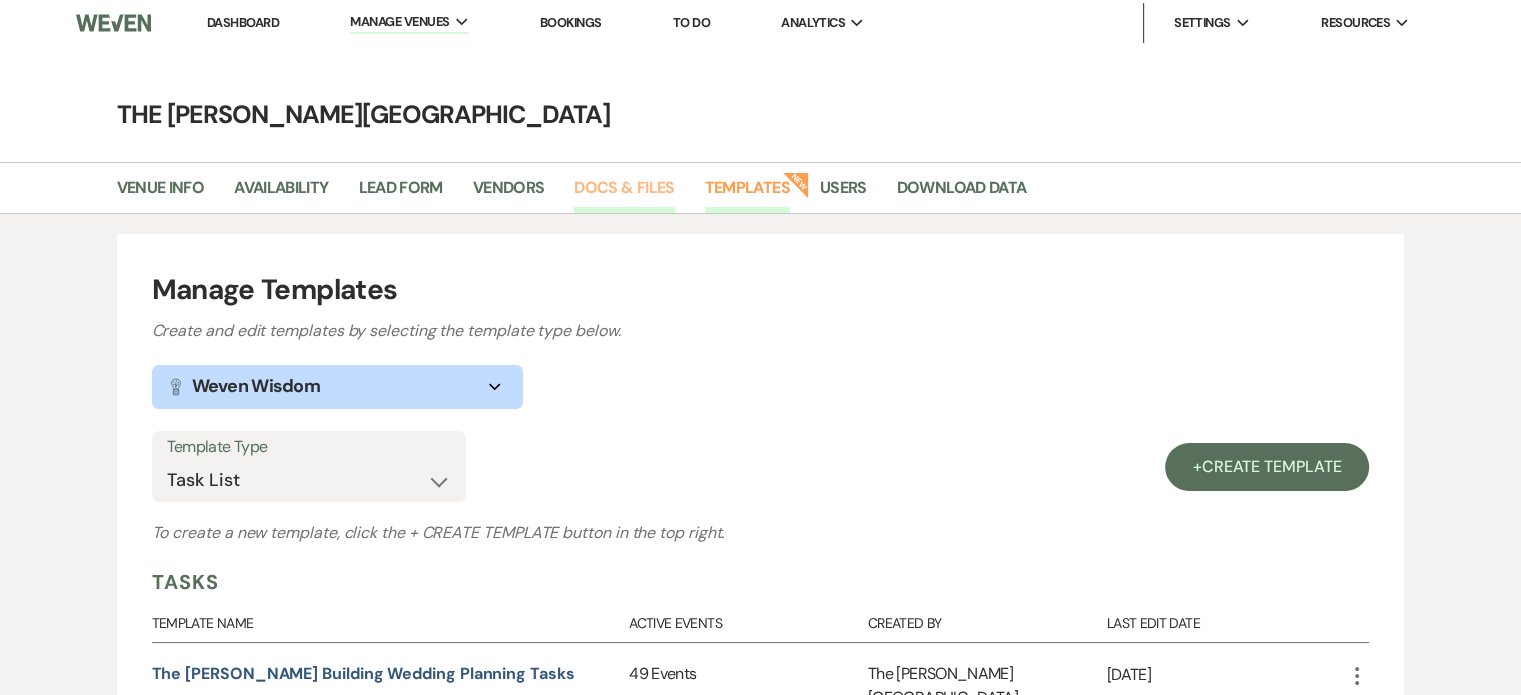 click on "Docs & Files" at bounding box center (624, 194) 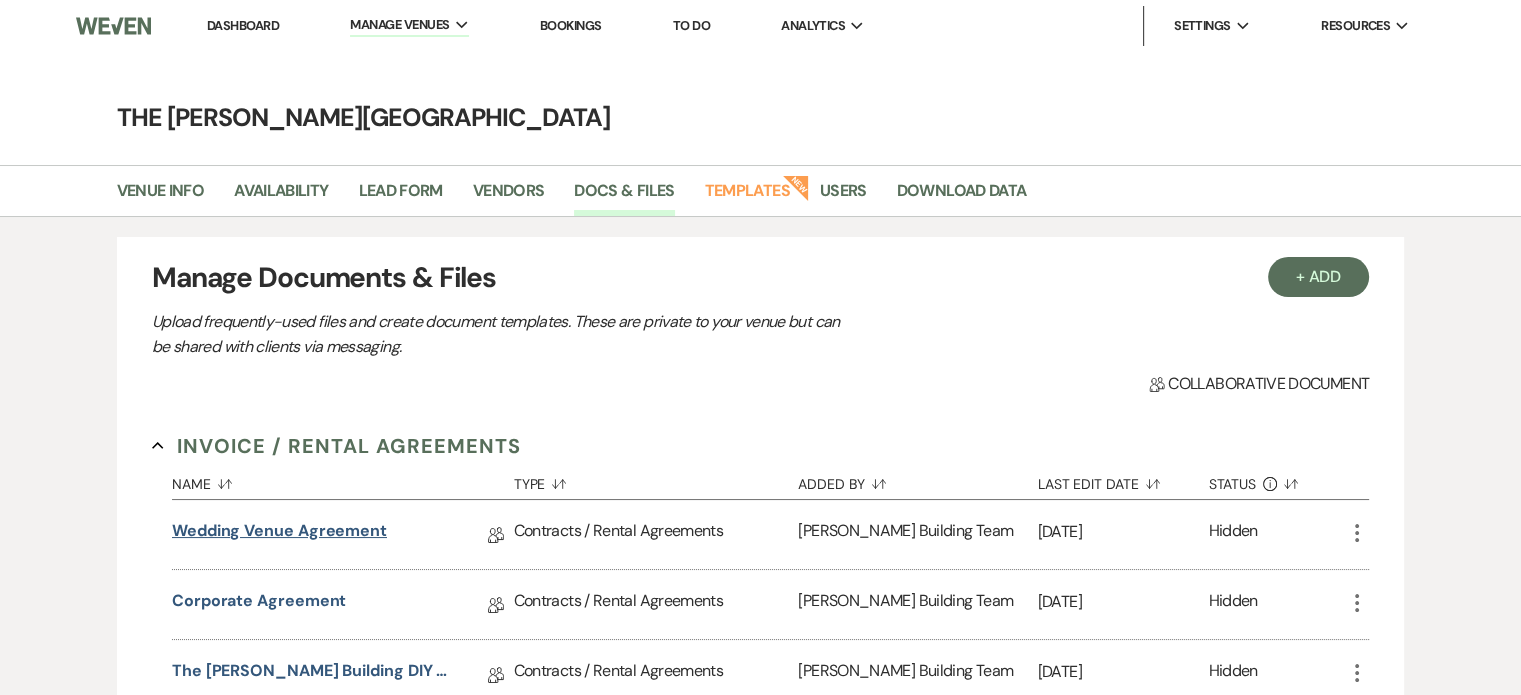 click on "Wedding Venue Agreement" at bounding box center [279, 534] 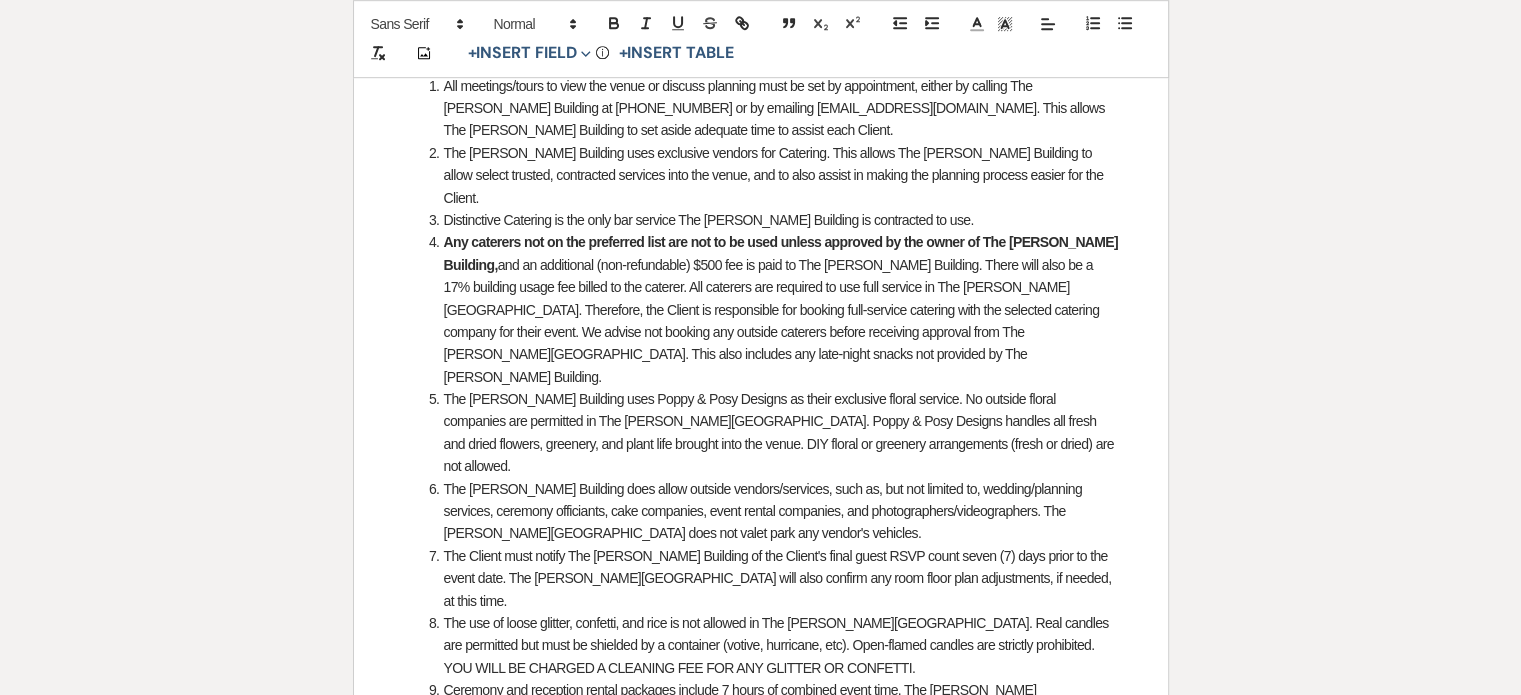 scroll, scrollTop: 1236, scrollLeft: 0, axis: vertical 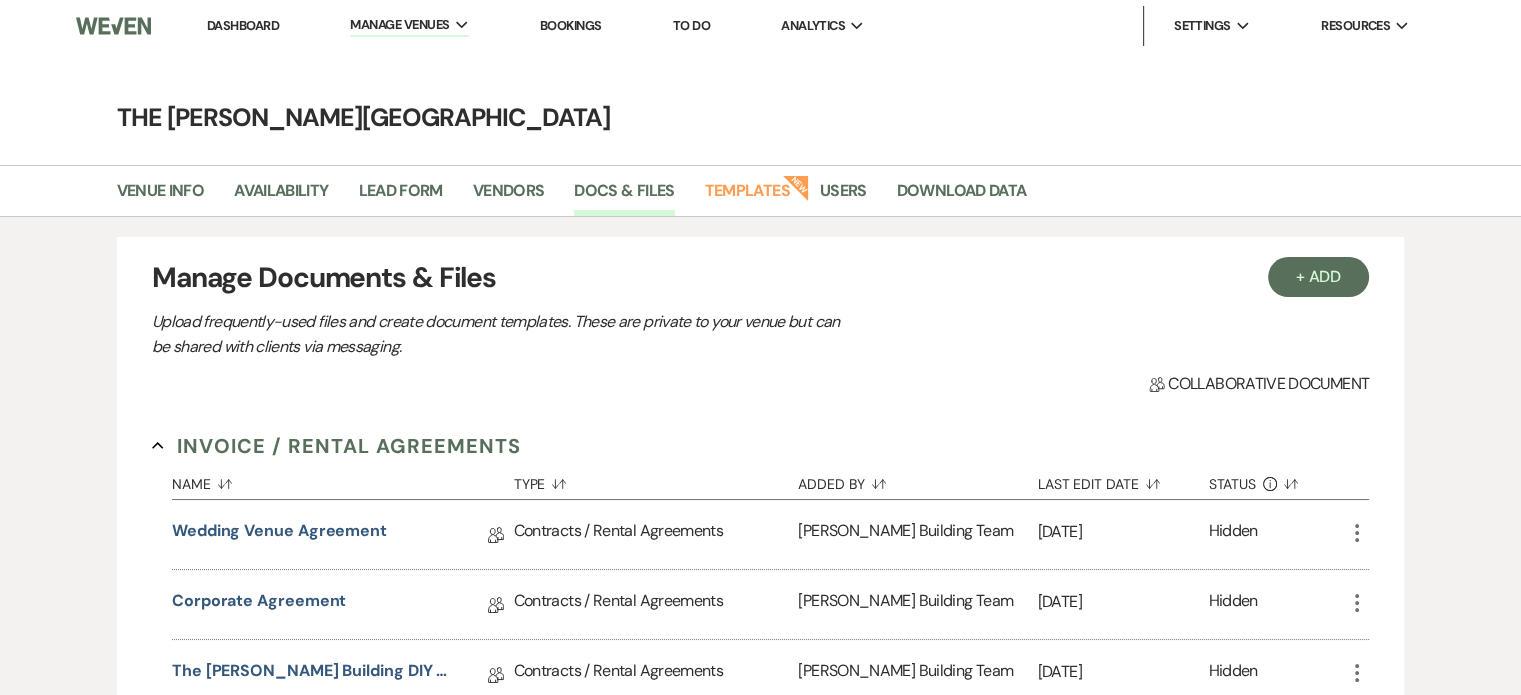 click on "Bookings" at bounding box center (571, 25) 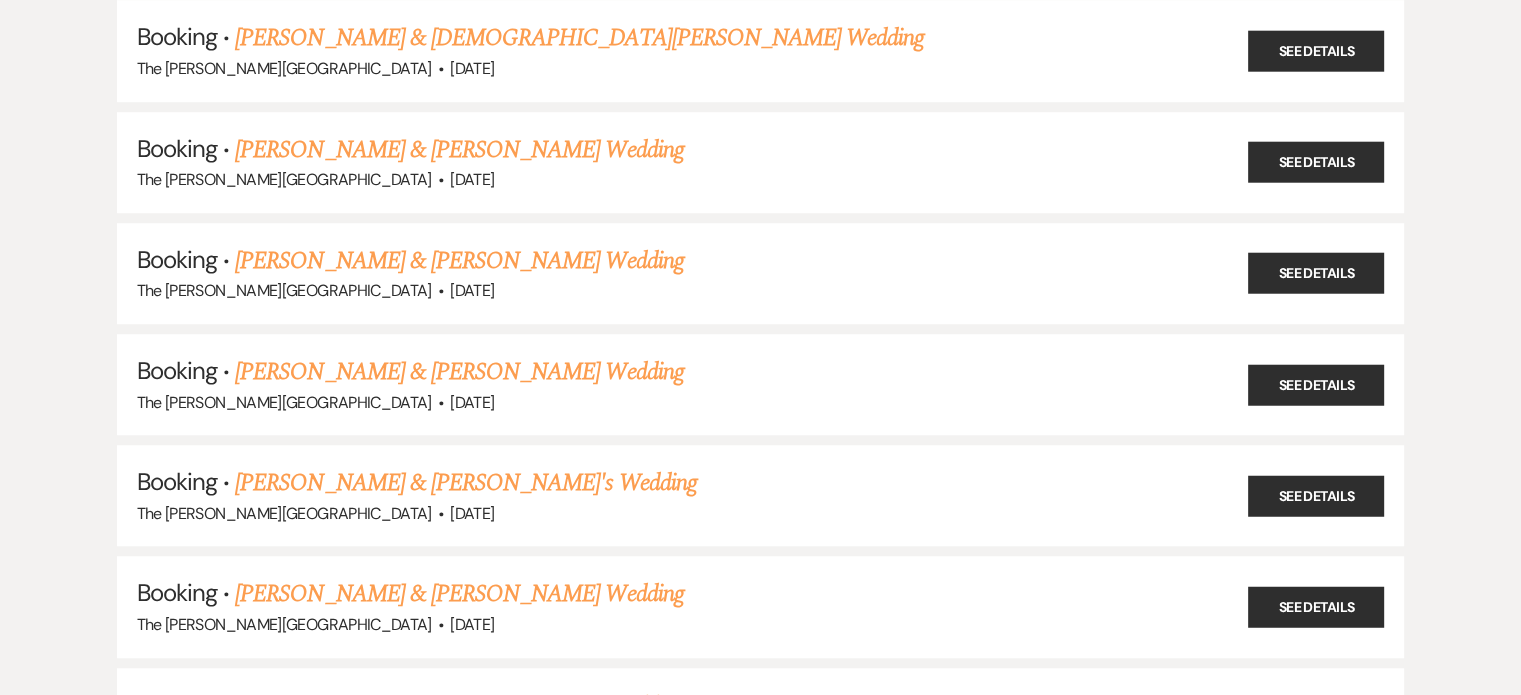 scroll, scrollTop: 1360, scrollLeft: 0, axis: vertical 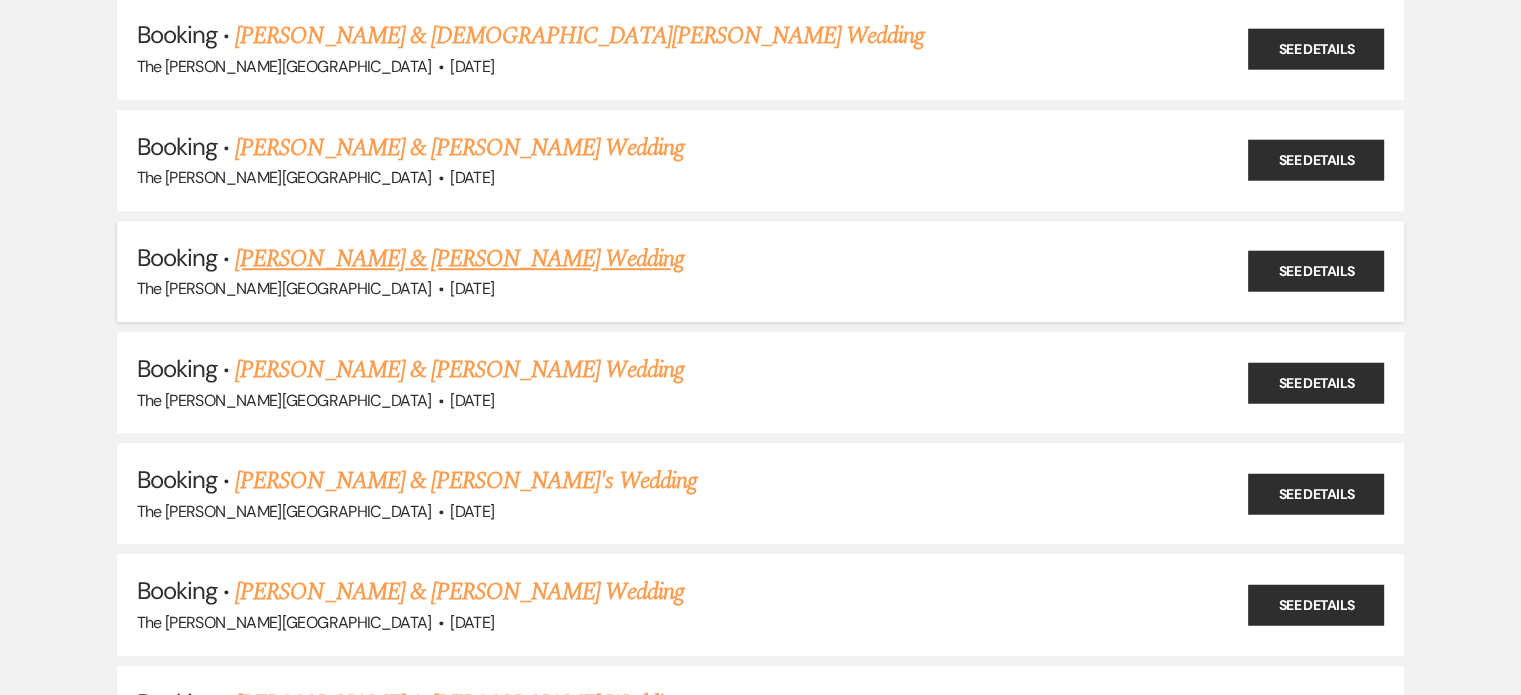 click on "[PERSON_NAME] & [PERSON_NAME] Wedding" at bounding box center [459, 259] 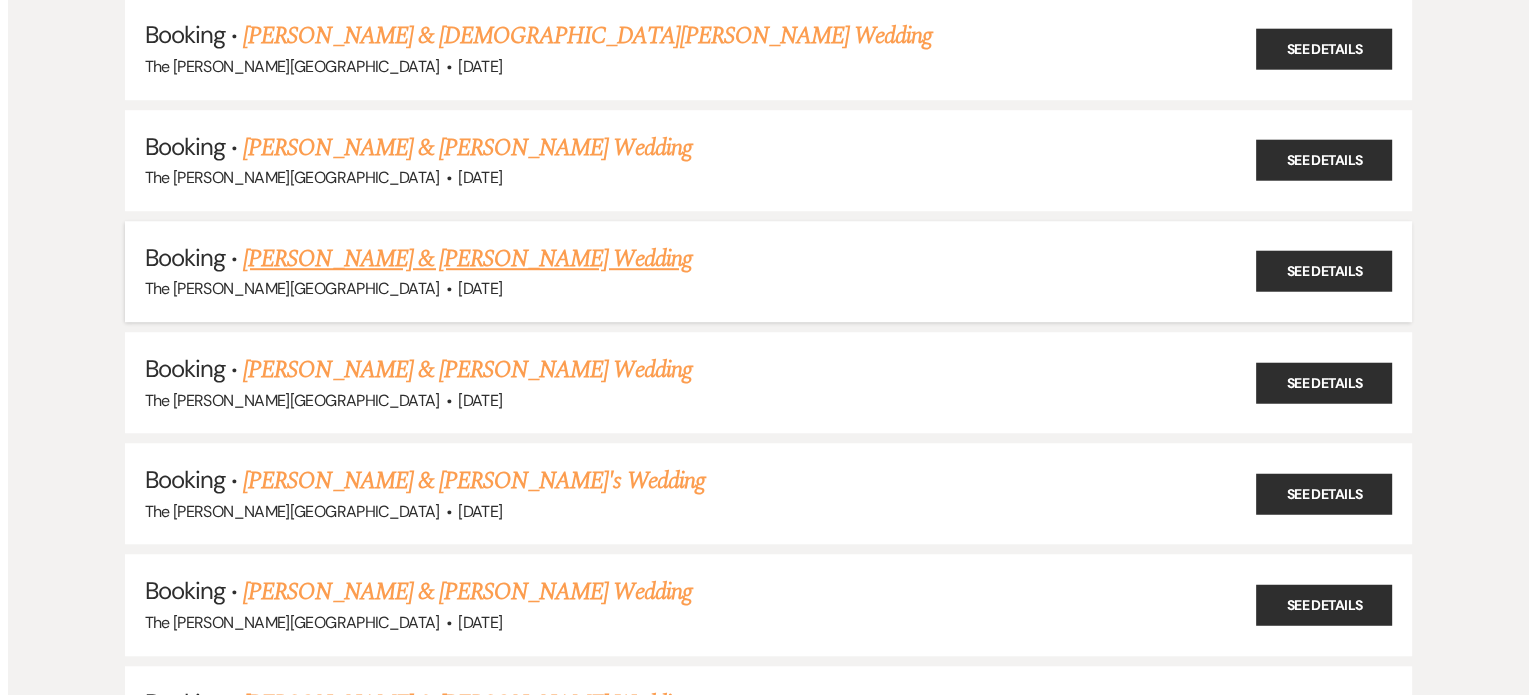 scroll, scrollTop: 0, scrollLeft: 0, axis: both 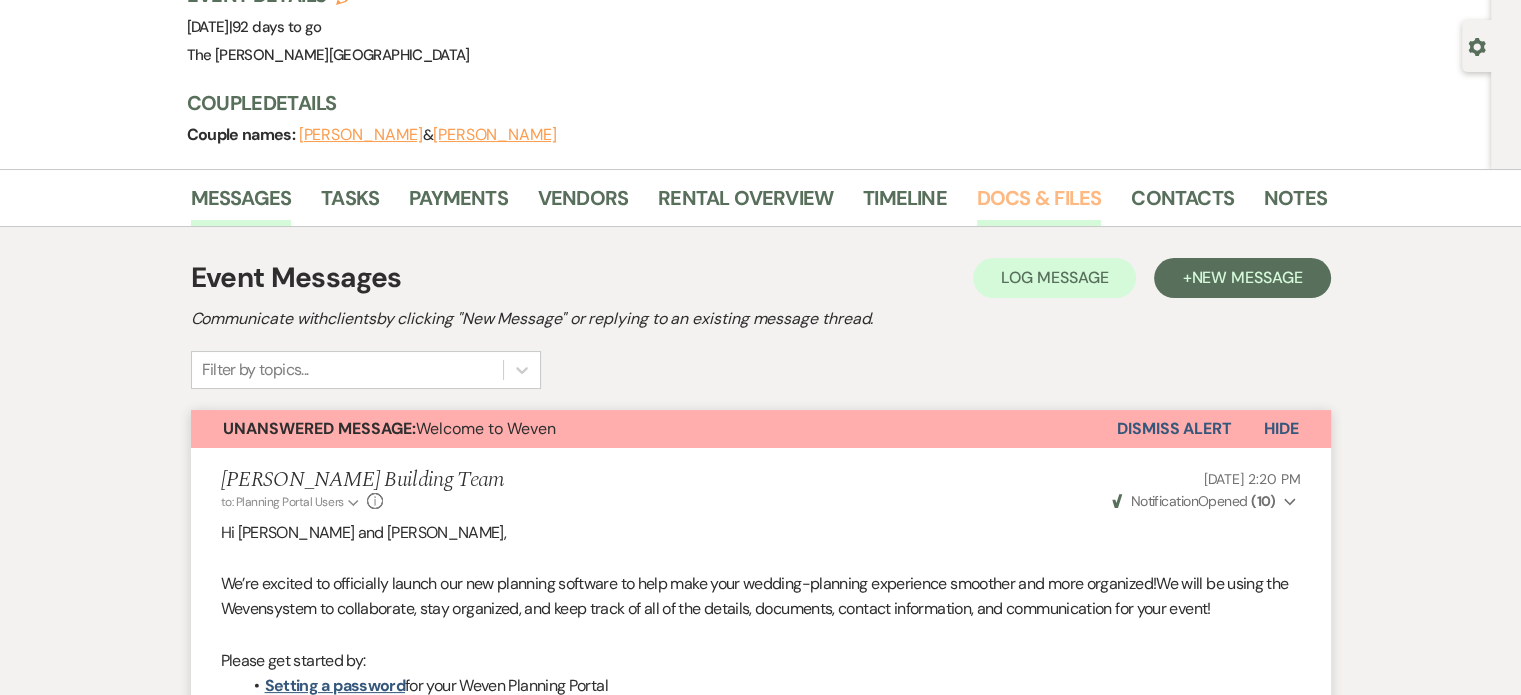 click on "Docs & Files" at bounding box center [1039, 204] 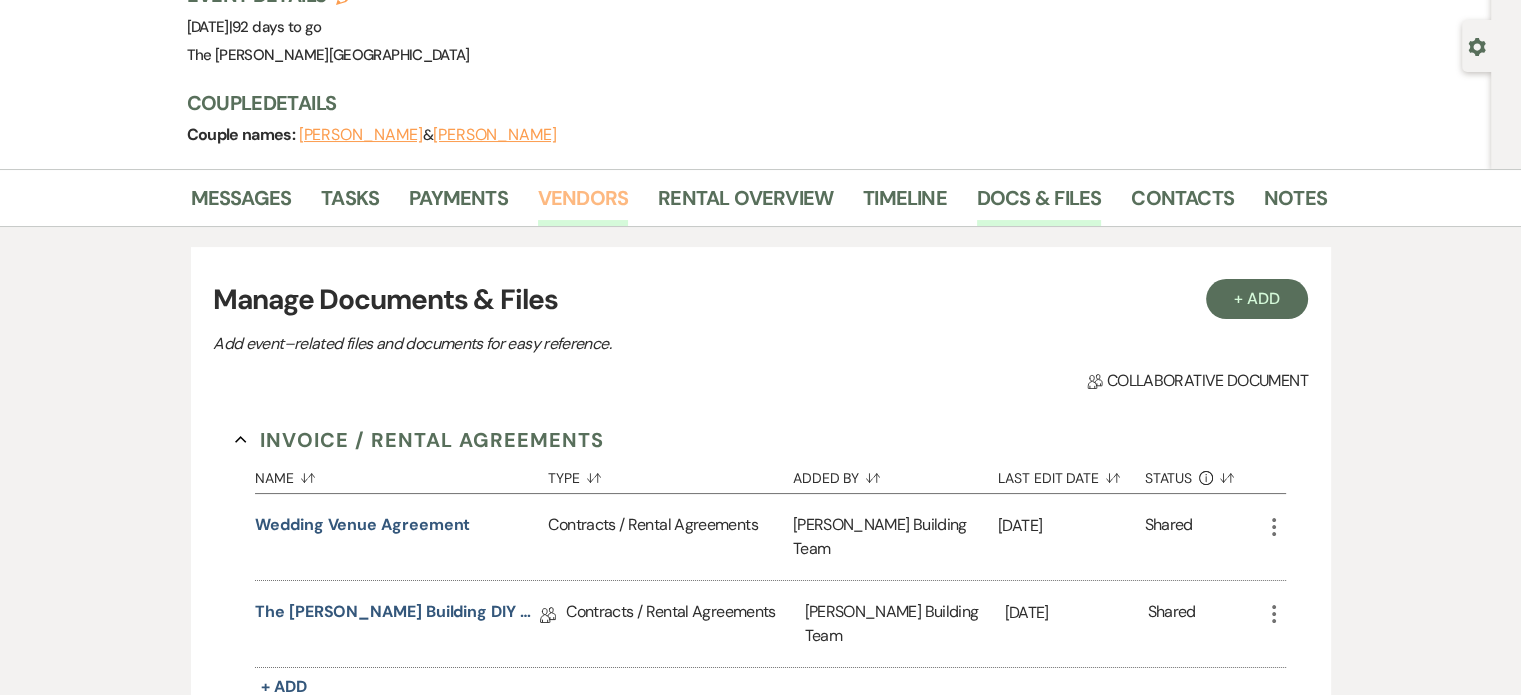 click on "Vendors" at bounding box center [583, 204] 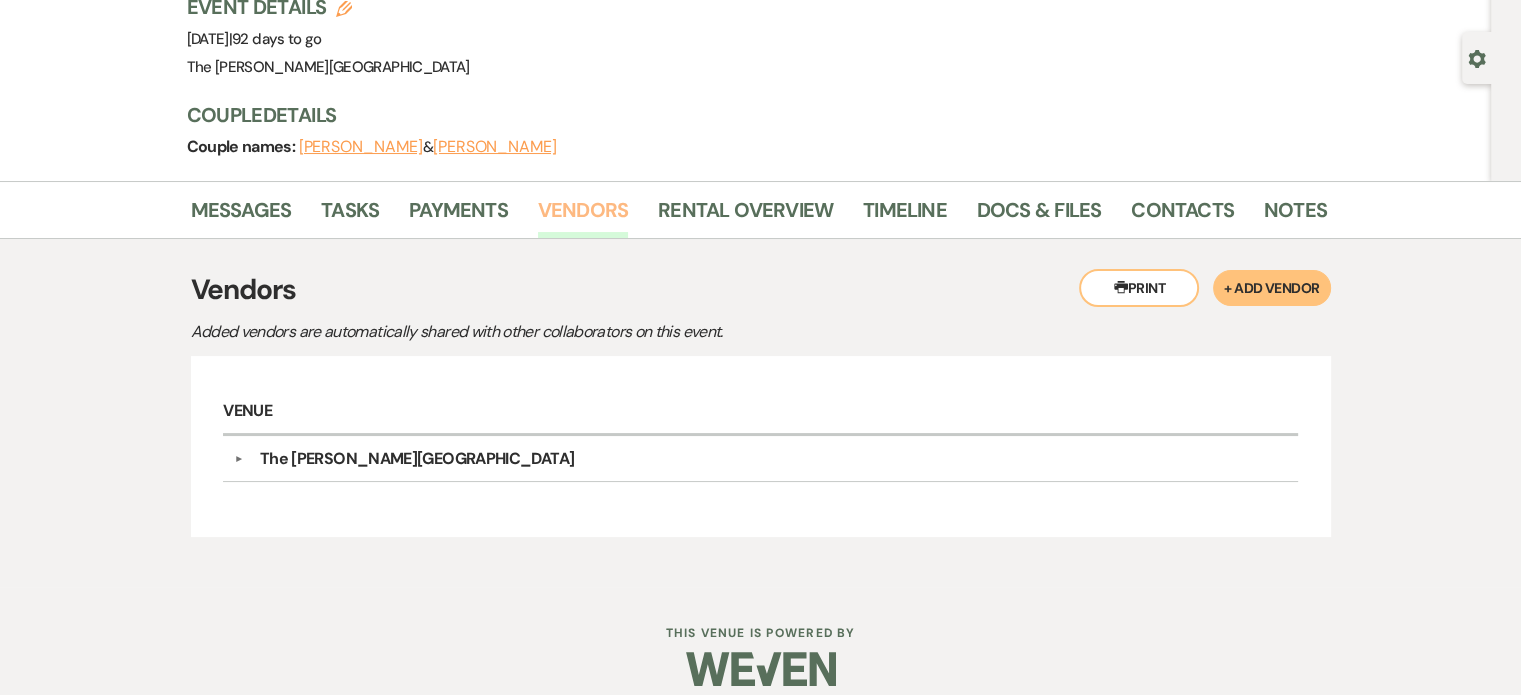 scroll, scrollTop: 167, scrollLeft: 0, axis: vertical 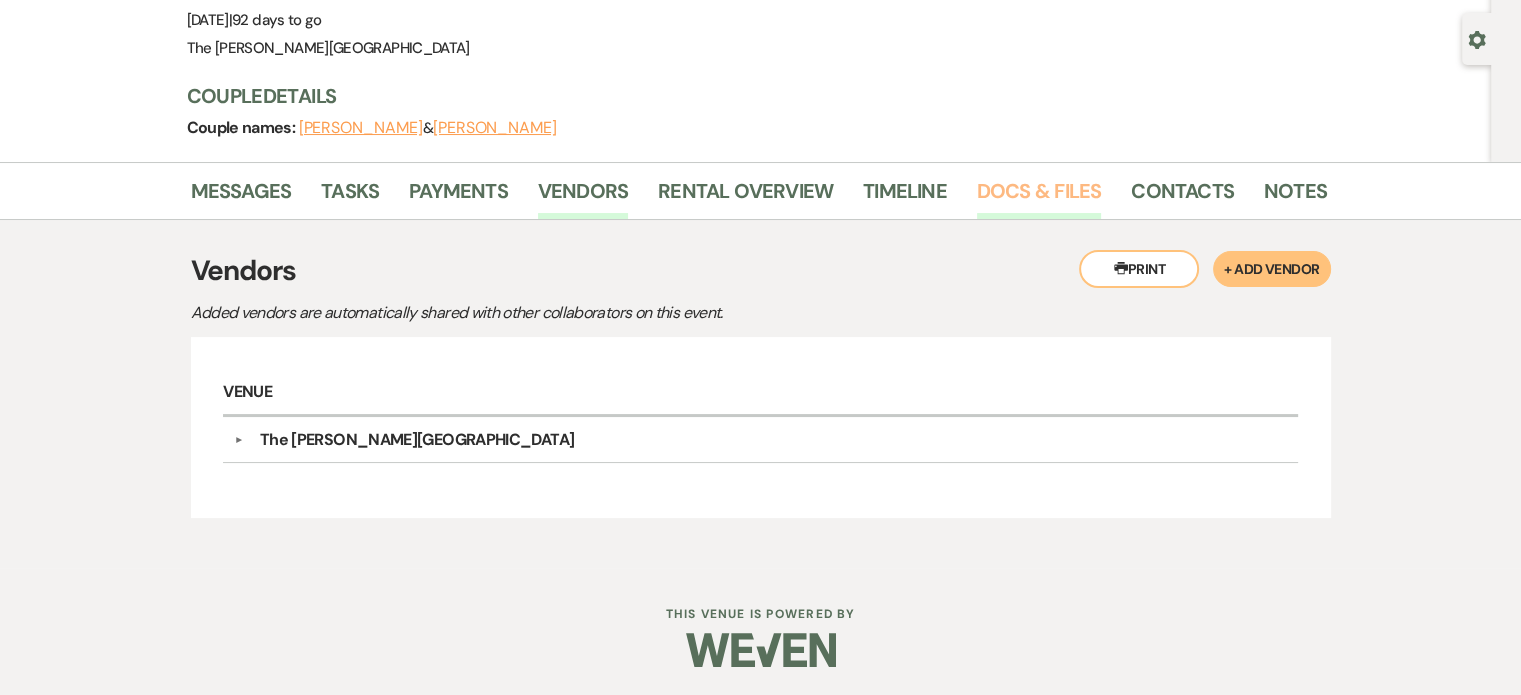 click on "Docs & Files" at bounding box center [1039, 197] 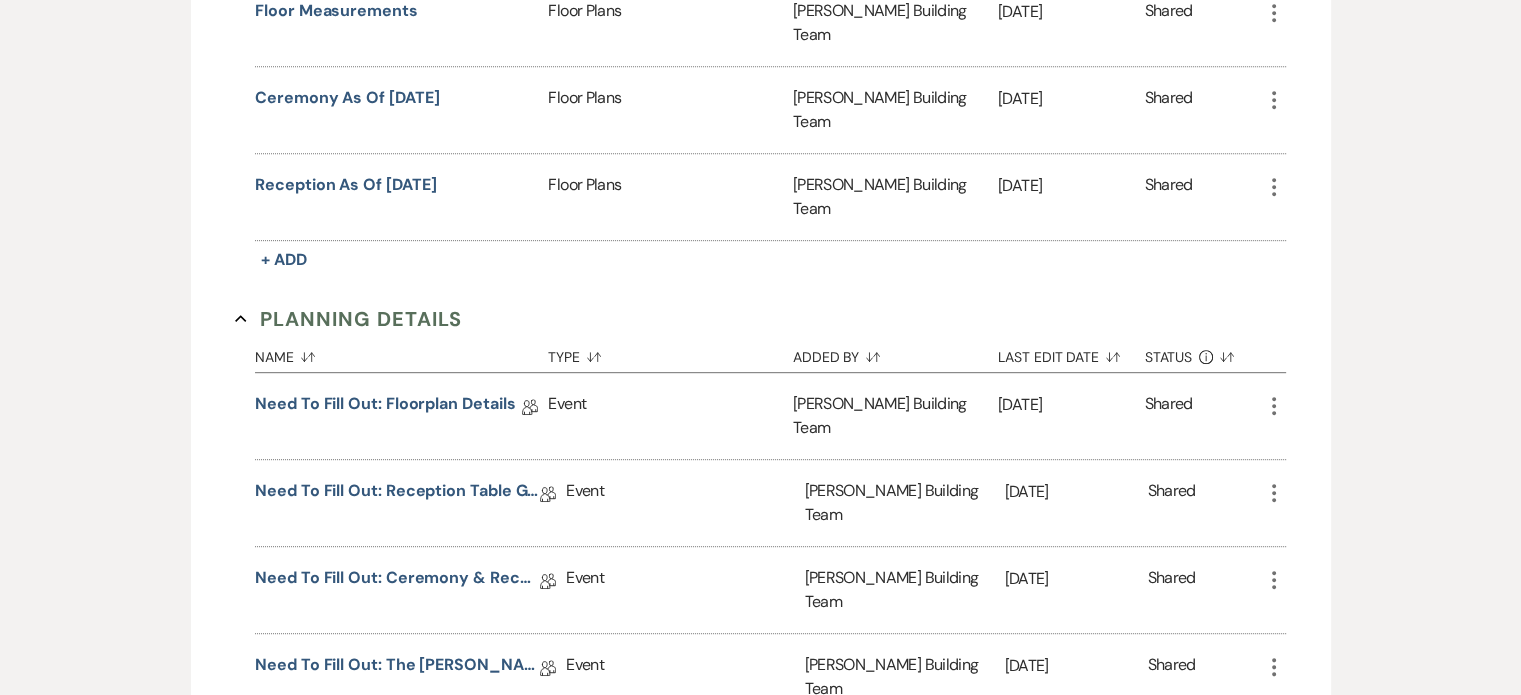 scroll, scrollTop: 1068, scrollLeft: 0, axis: vertical 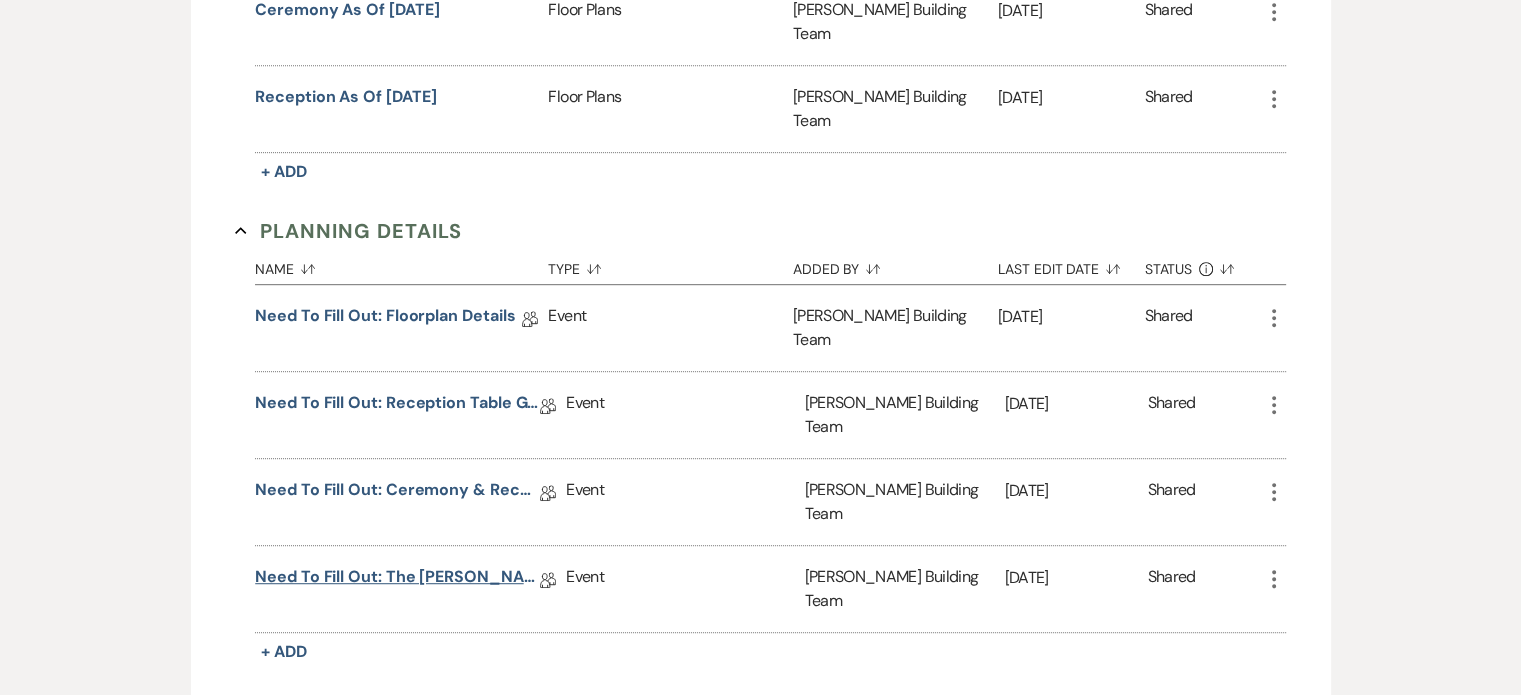 click on "Need to Fill Out: The Harris Building Planning Document" at bounding box center [397, 580] 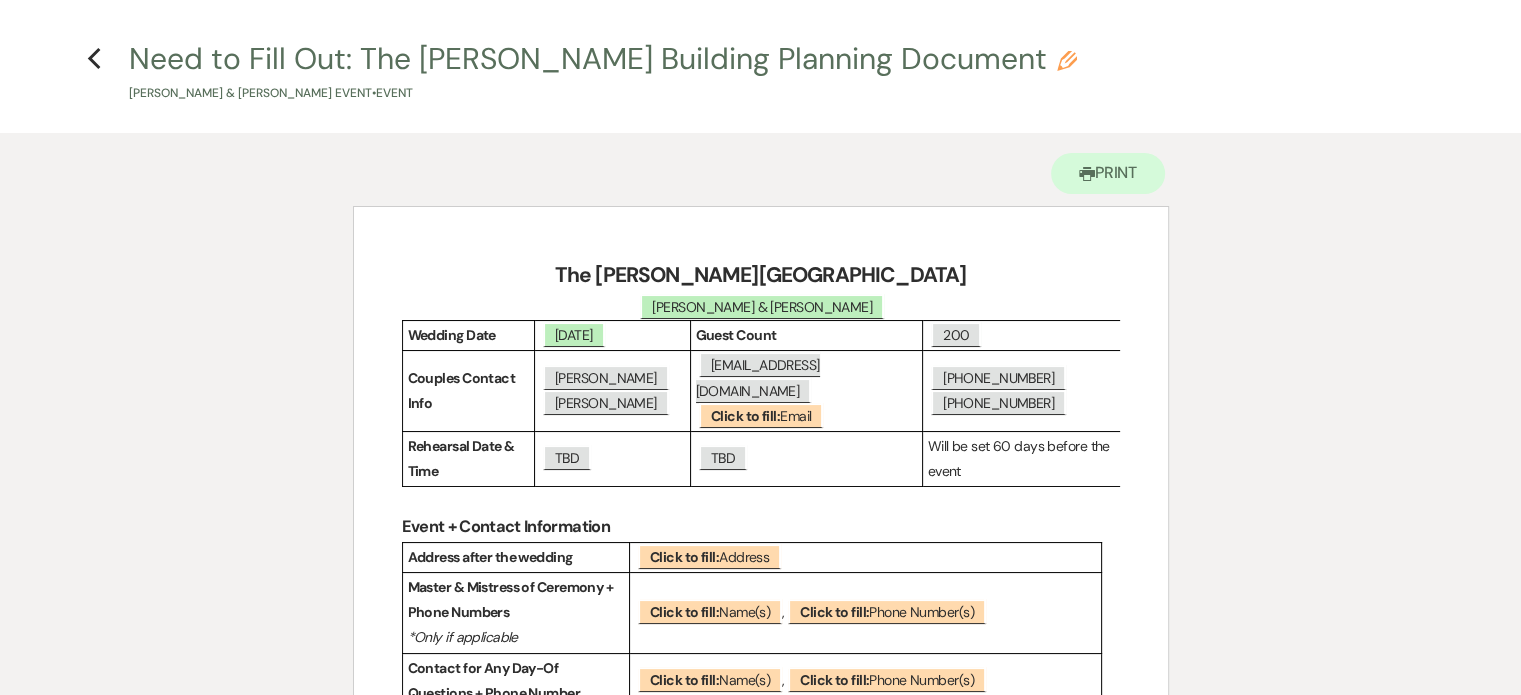 scroll, scrollTop: 0, scrollLeft: 0, axis: both 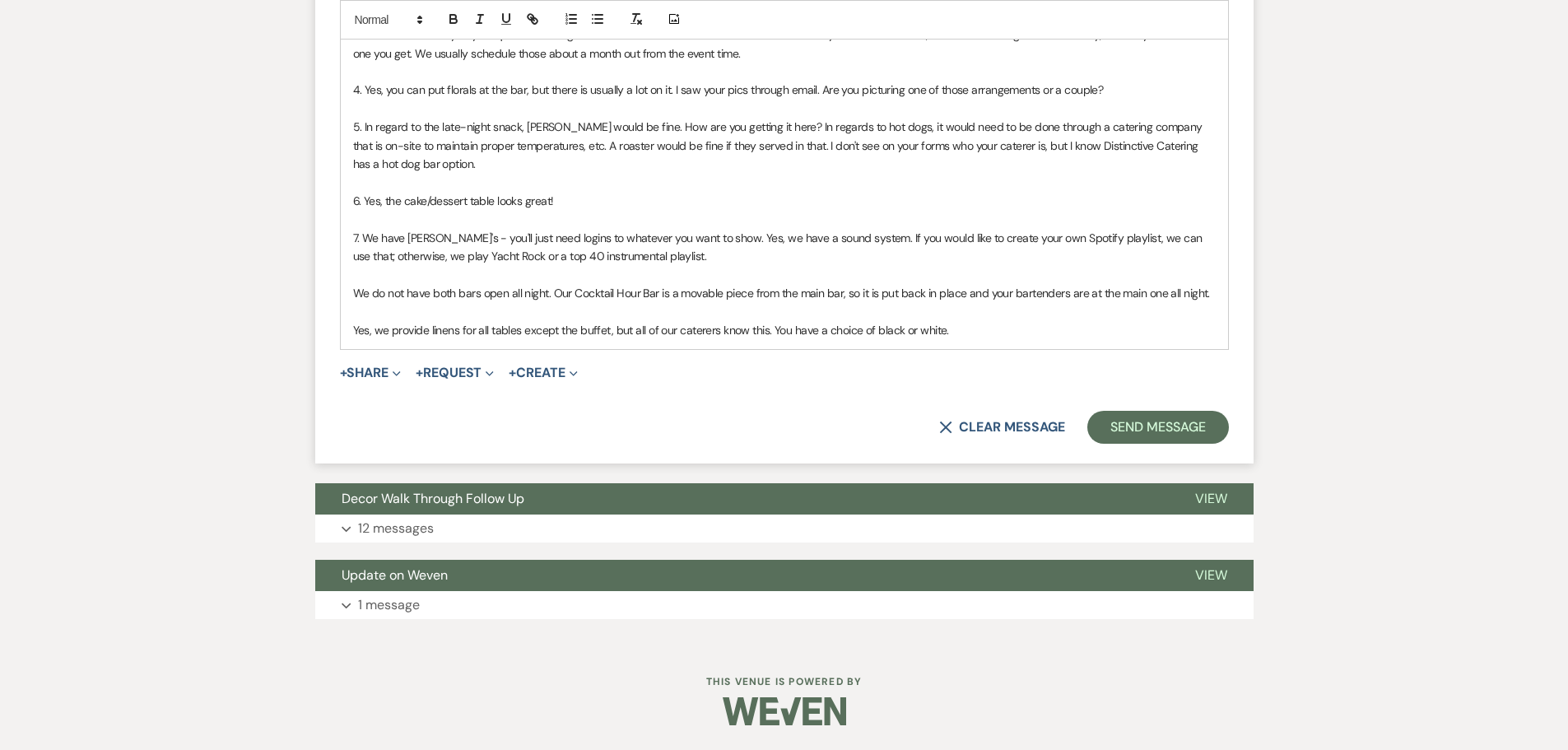 click on "Messages Tasks Payments Vendors Rental Overview Timeline Docs & Files Contacts Notes Event Messages   Log Log Message +  New Message Communicate with  clients  by clicking "New Message" or replying to an existing message thread. Filter by topics... Welcome to Weven  Hide Harris Building Team to: Planning Portal Users Expand Info Apr 11, 2025, 2:20 PM Weven Check Notification  Opened   ( 10 ) Expand Hi Rachael and Brian, We’re excited to officially launch our new planning software to help make your wedding-planning experience smoother and more organized!  We will be using the Weven  system to collaborate, stay organized, and keep track of all of the details, documents, contact information, and communication for your event!  Please get started by: Setting a password  for your Weven Planning Portal  Inside your Planning Portal, you’ll also find a  comprehensive   wedding planning checklist   wedding website builder !). would truly appreciate any feedback or corrections you may have as we move forward. Info" at bounding box center [784, -1307] 